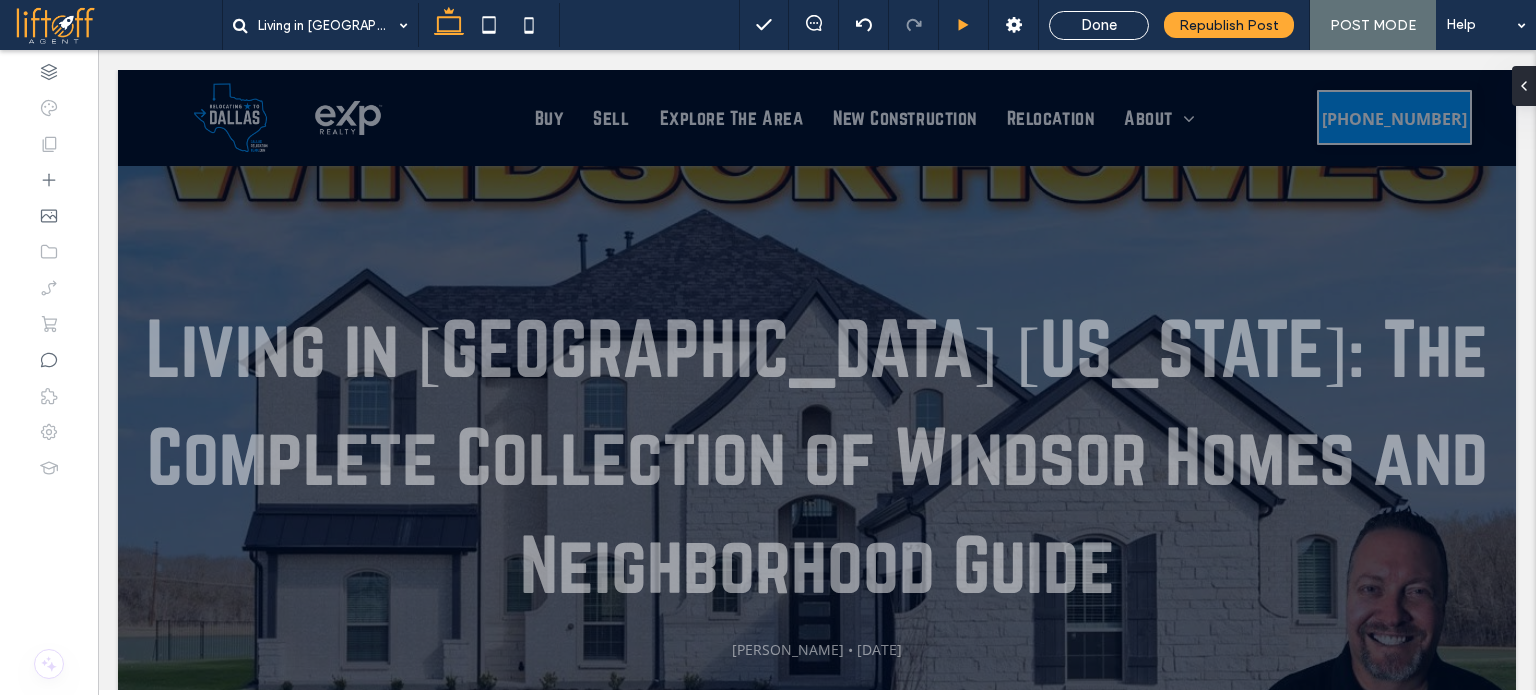 scroll, scrollTop: 0, scrollLeft: 0, axis: both 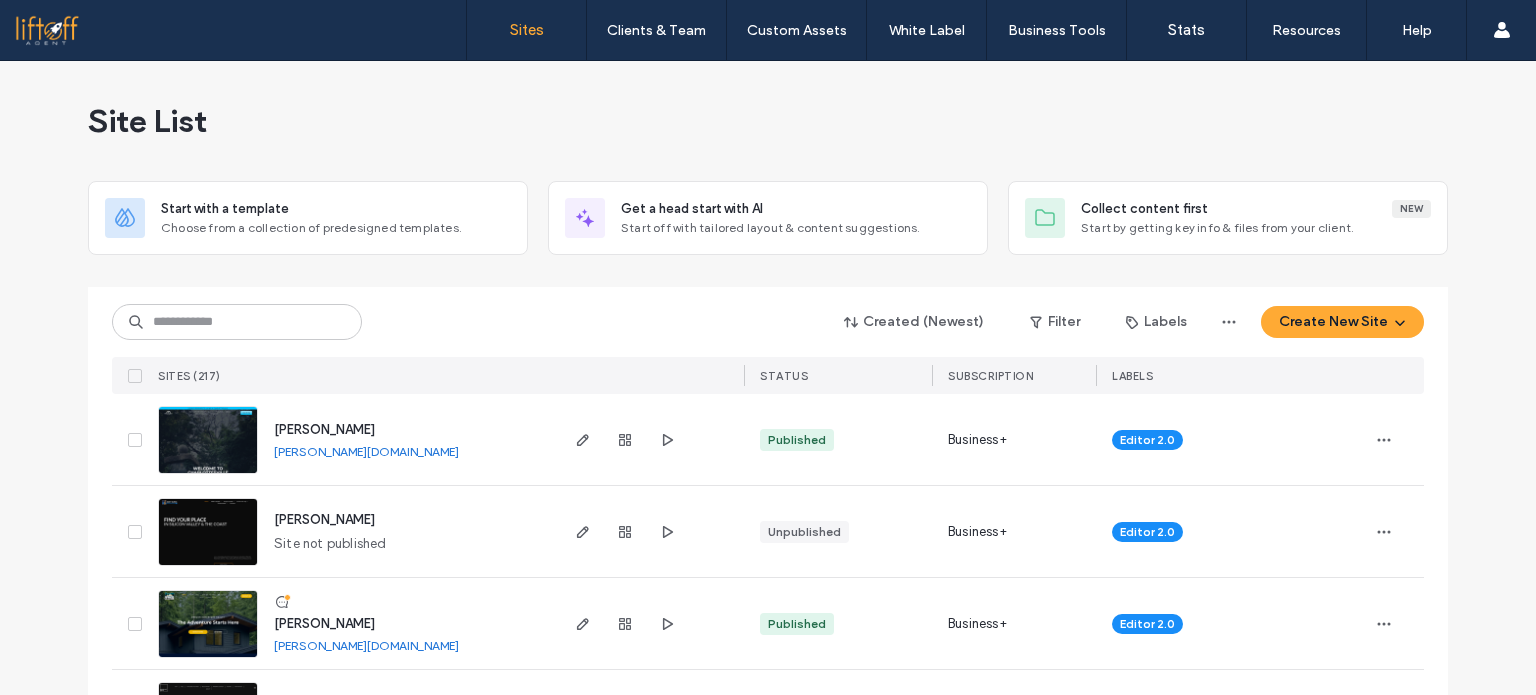 click at bounding box center [237, 322] 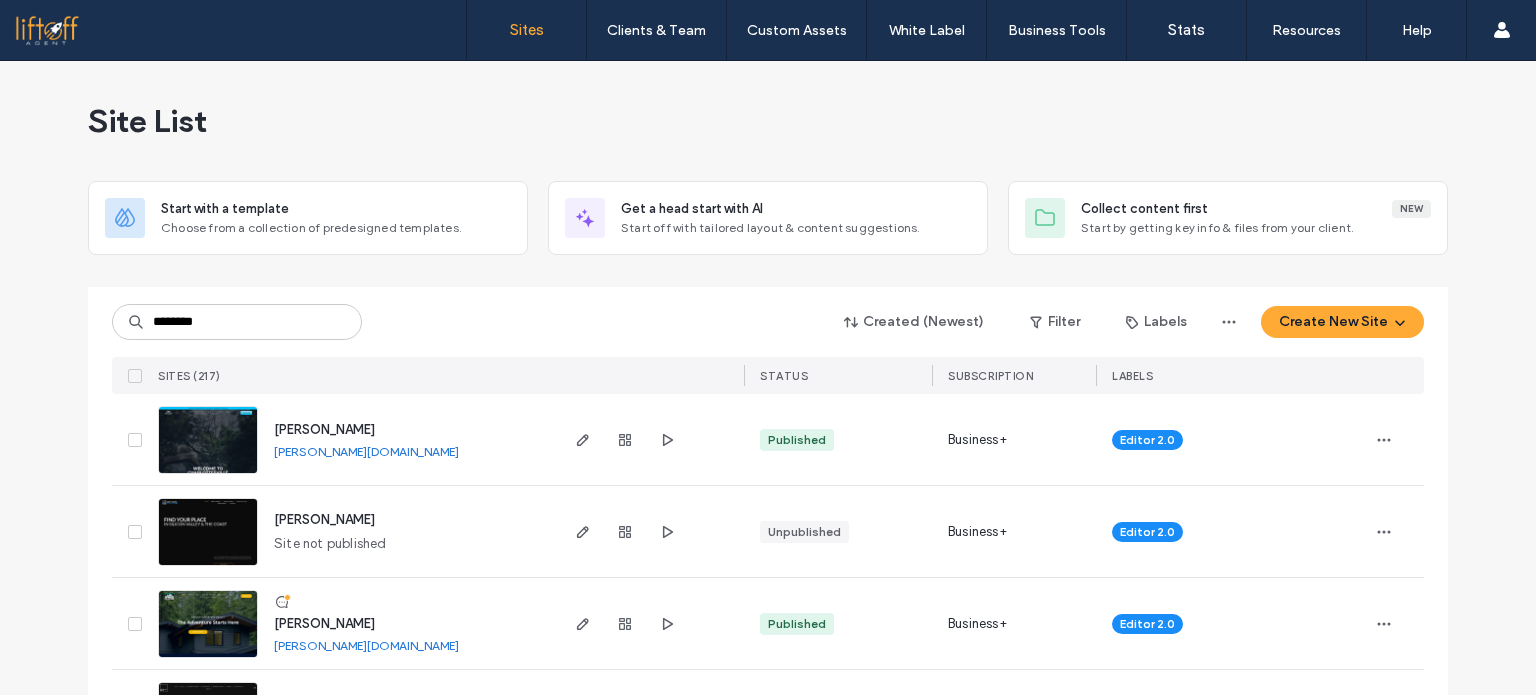 type on "********" 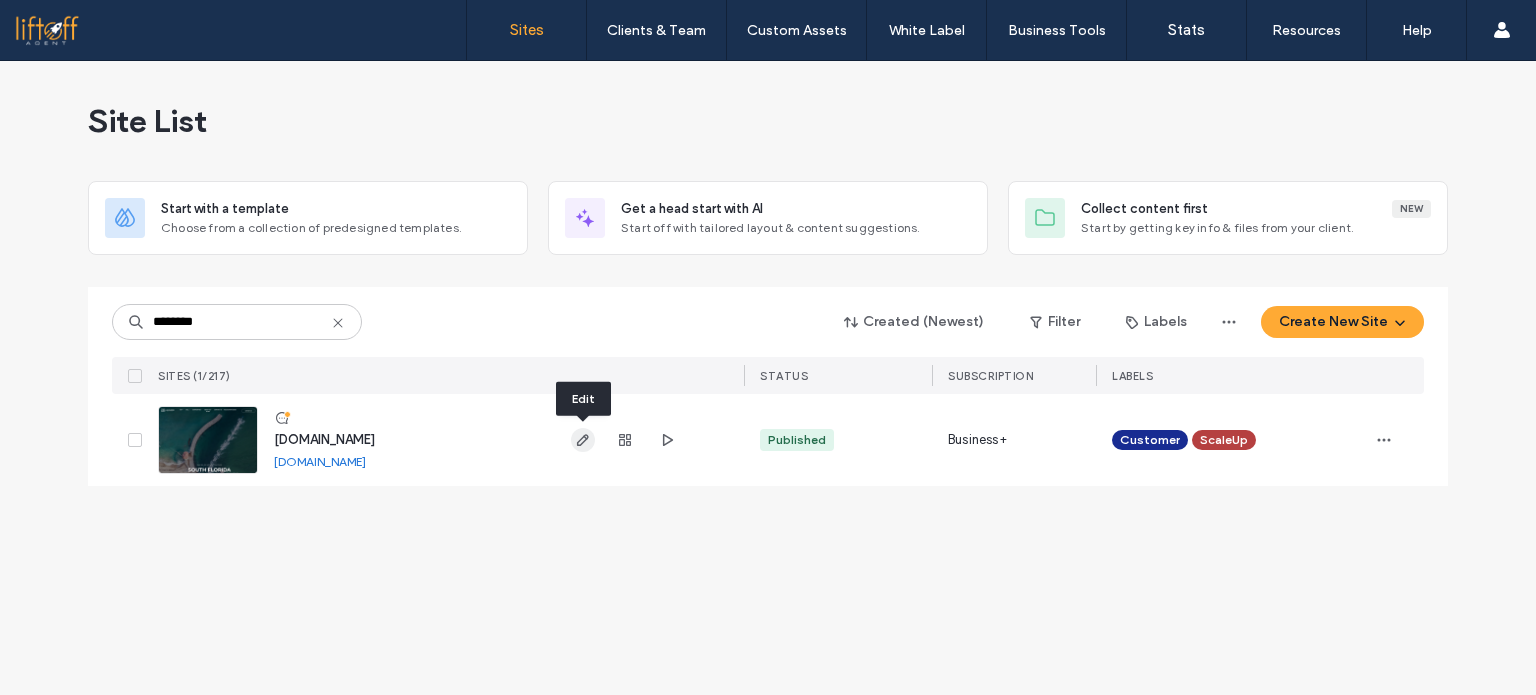 click 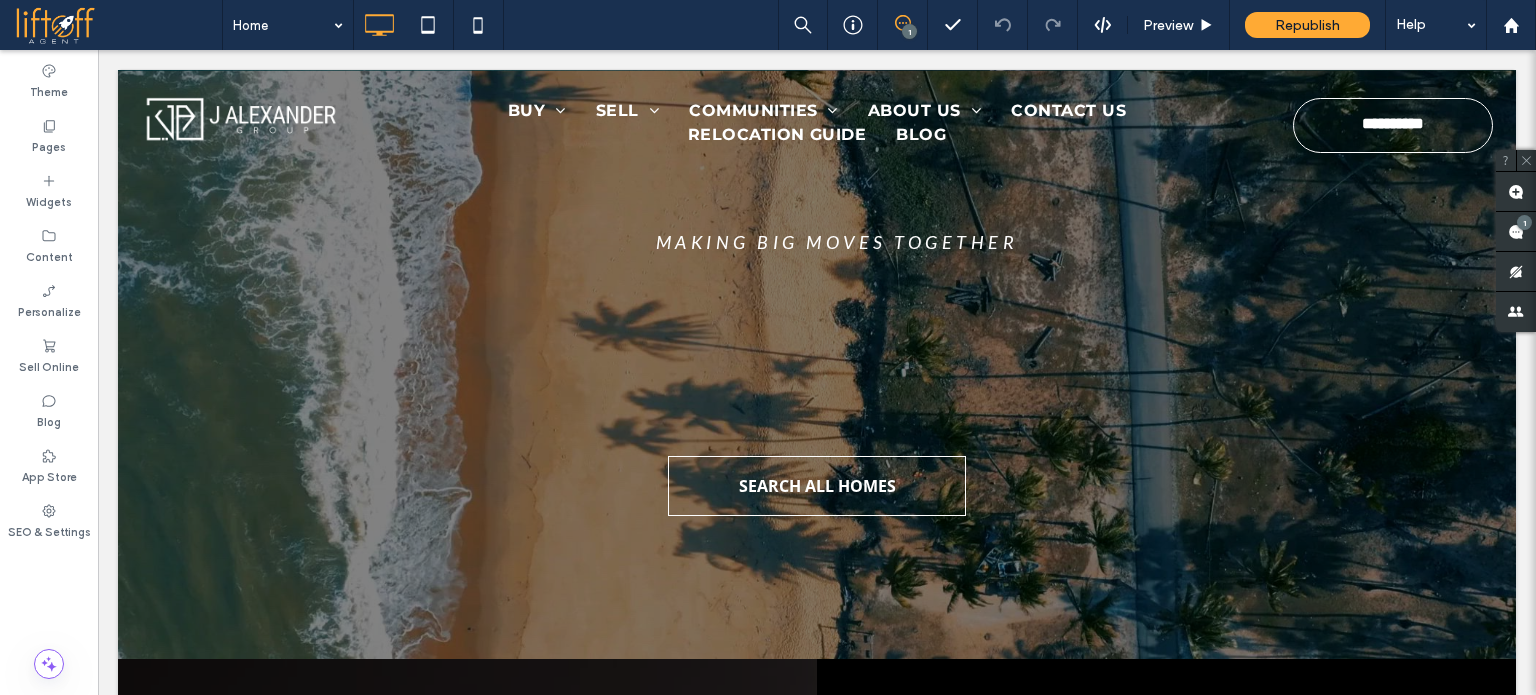 scroll, scrollTop: 0, scrollLeft: 0, axis: both 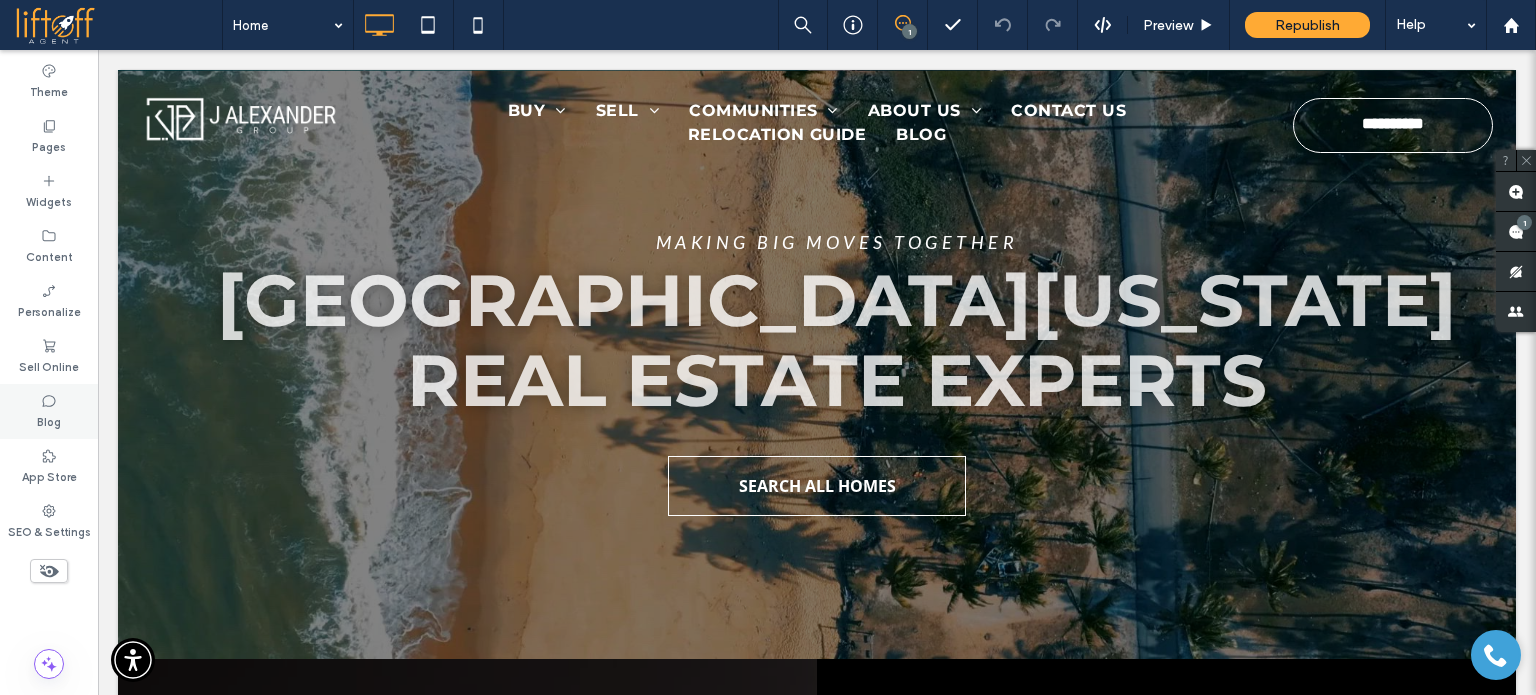 click 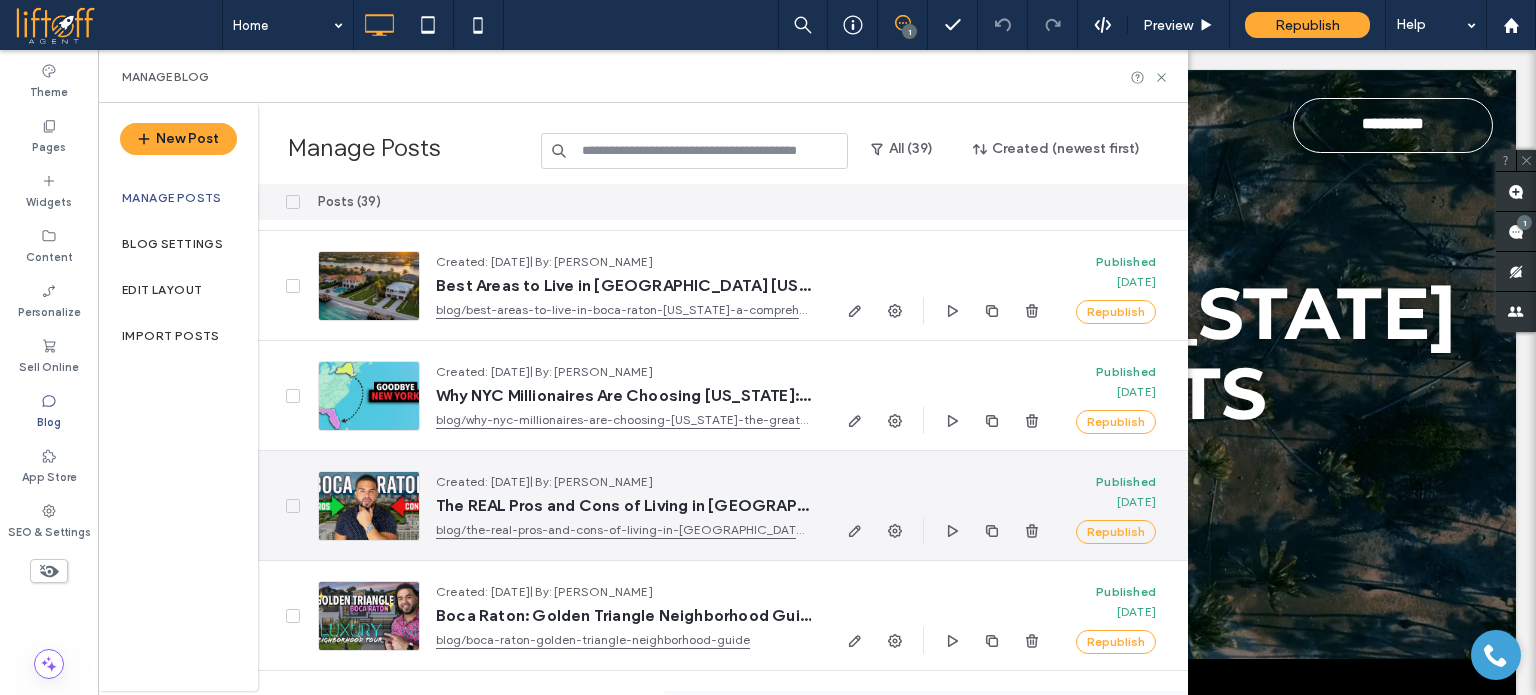 scroll, scrollTop: 0, scrollLeft: 0, axis: both 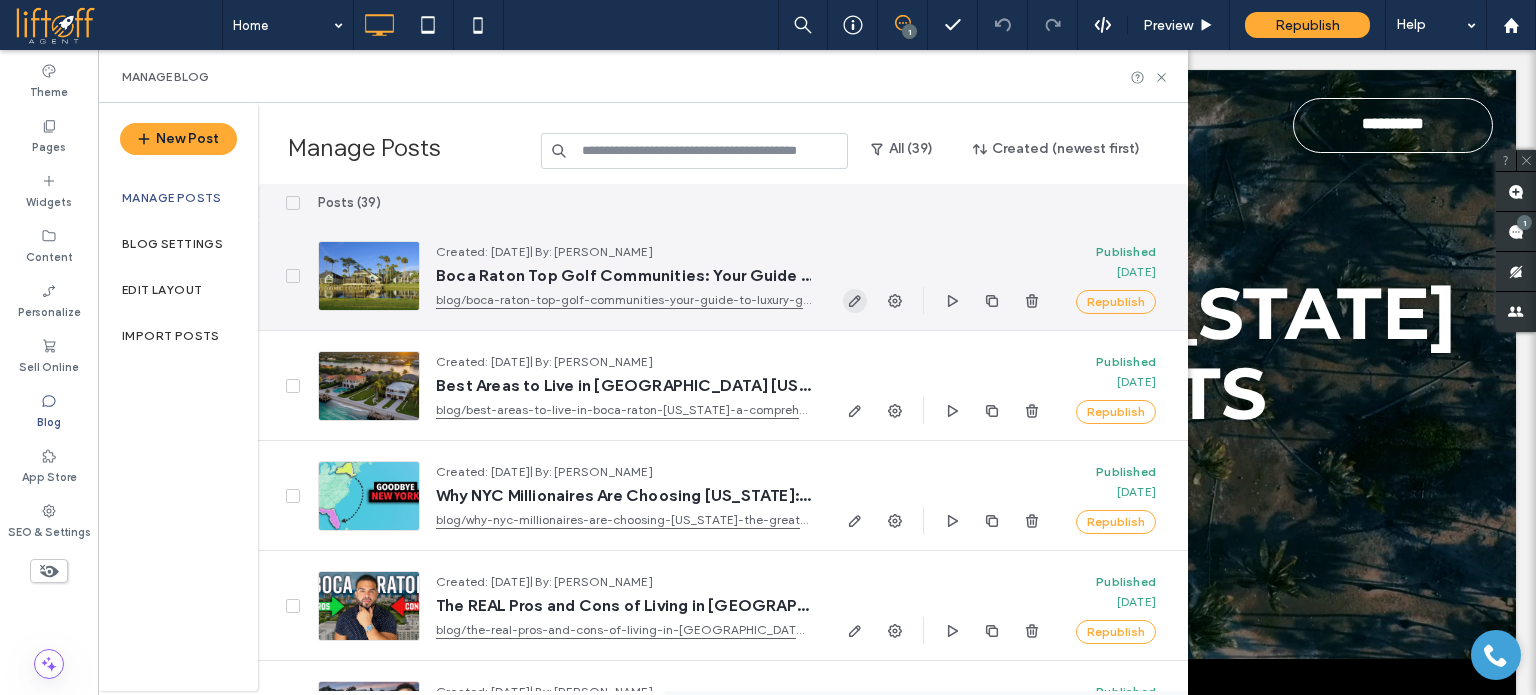 click 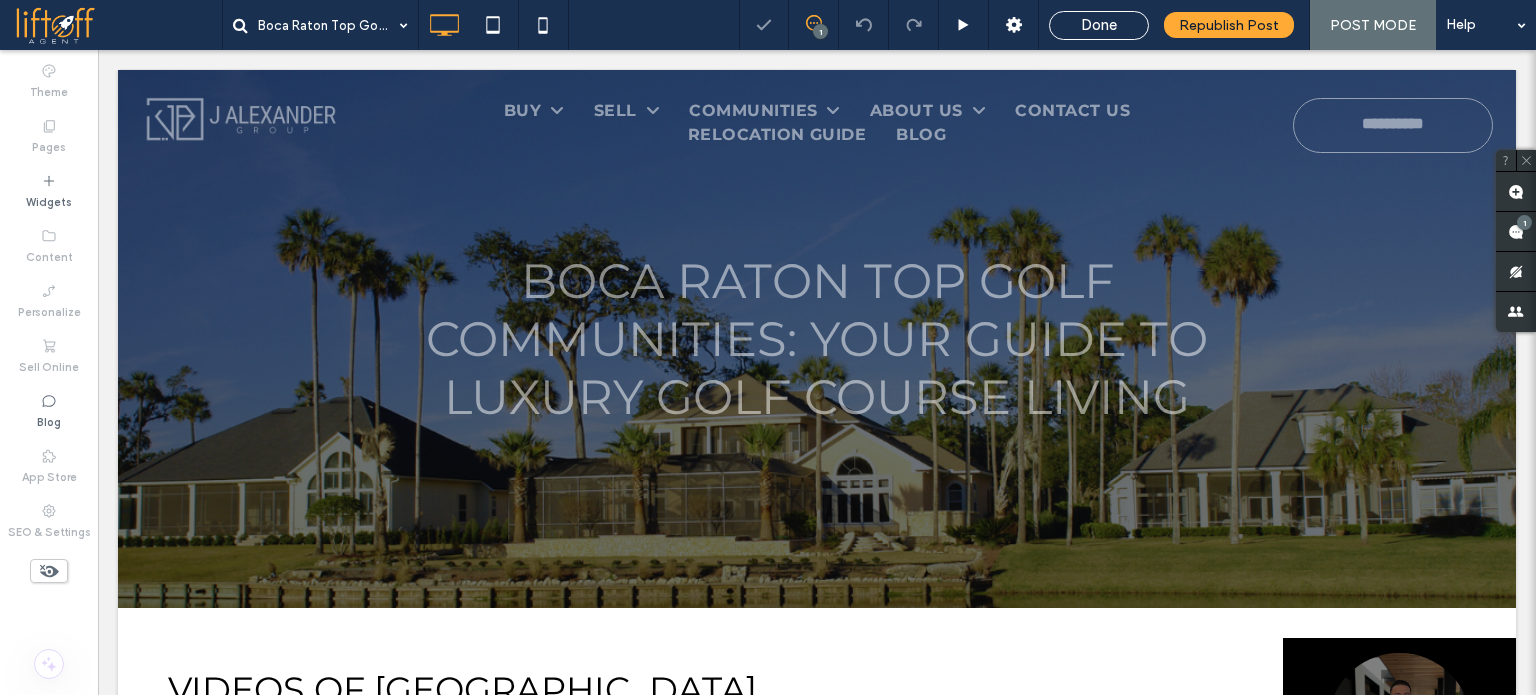 scroll, scrollTop: 0, scrollLeft: 0, axis: both 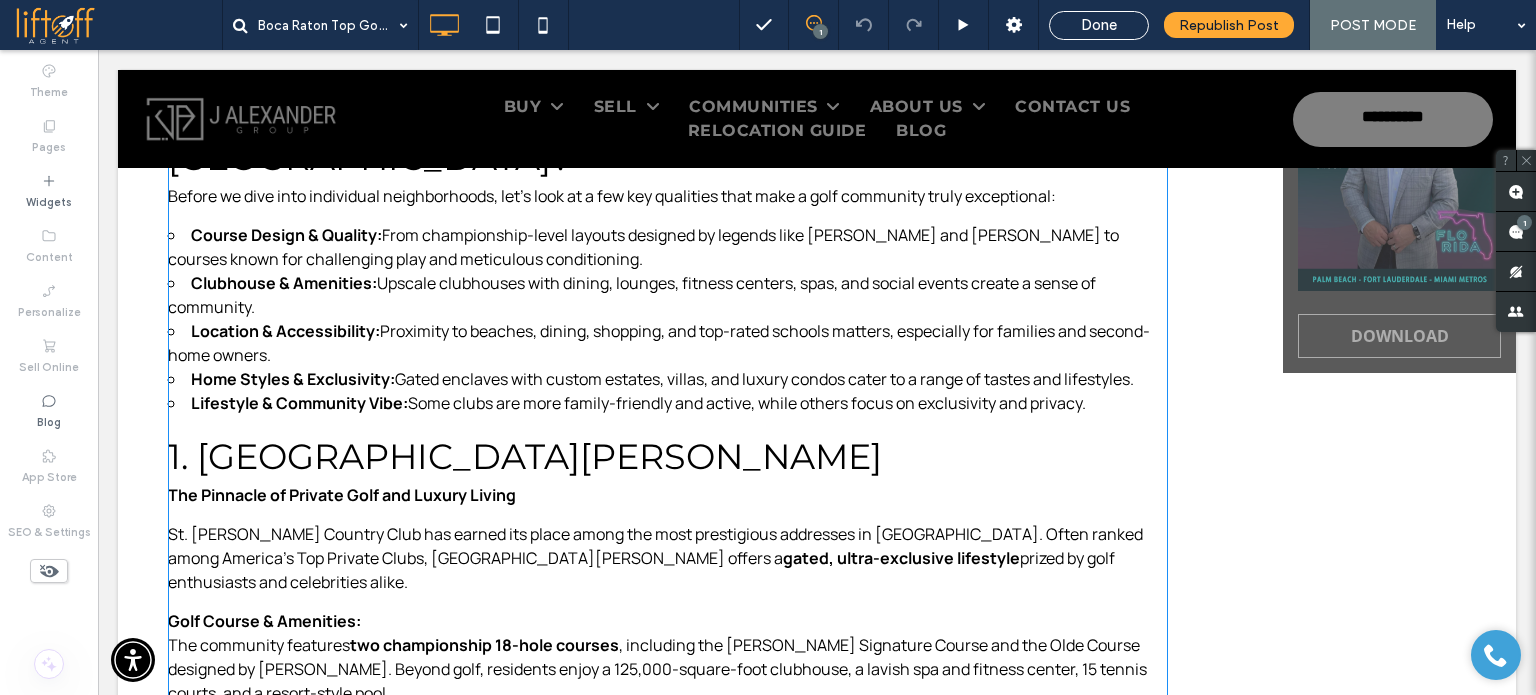 click at bounding box center (668, 1626) 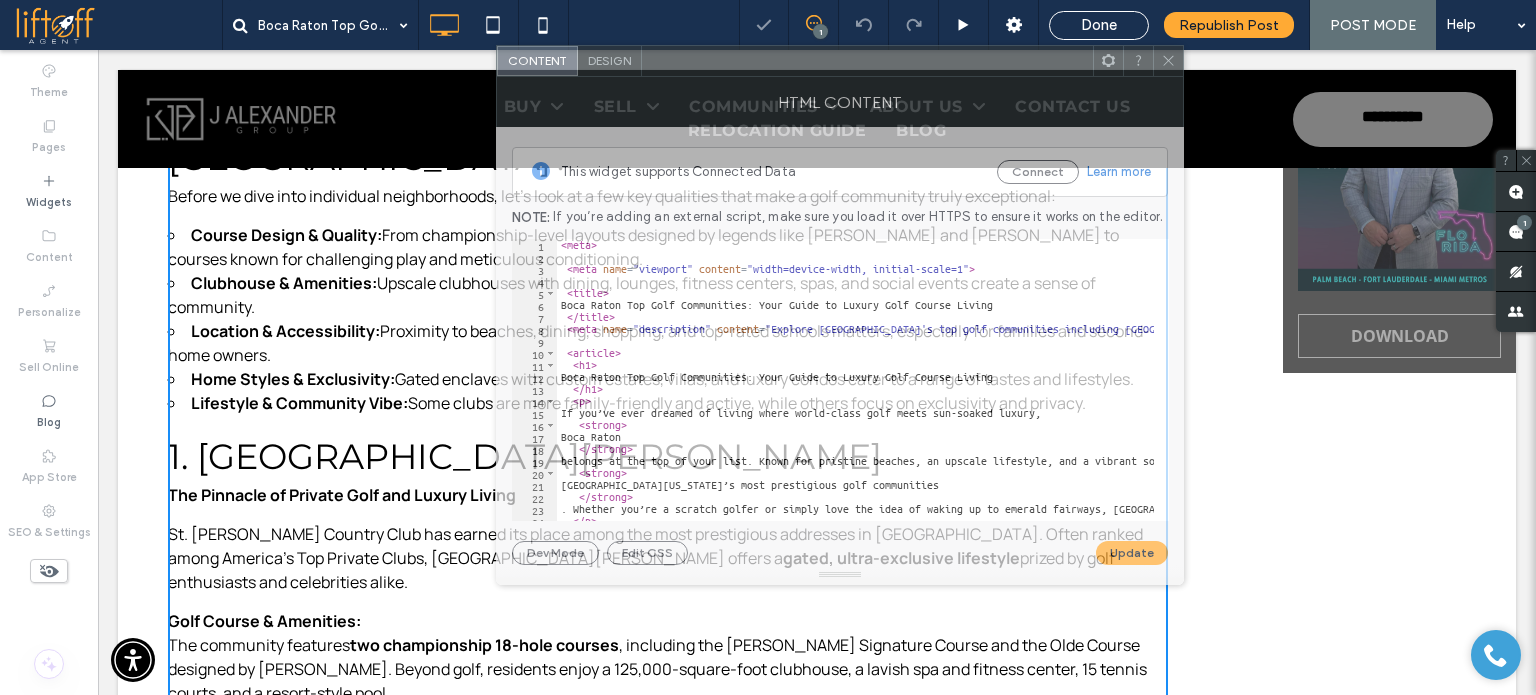 drag, startPoint x: 414, startPoint y: 102, endPoint x: 808, endPoint y: 65, distance: 395.7335 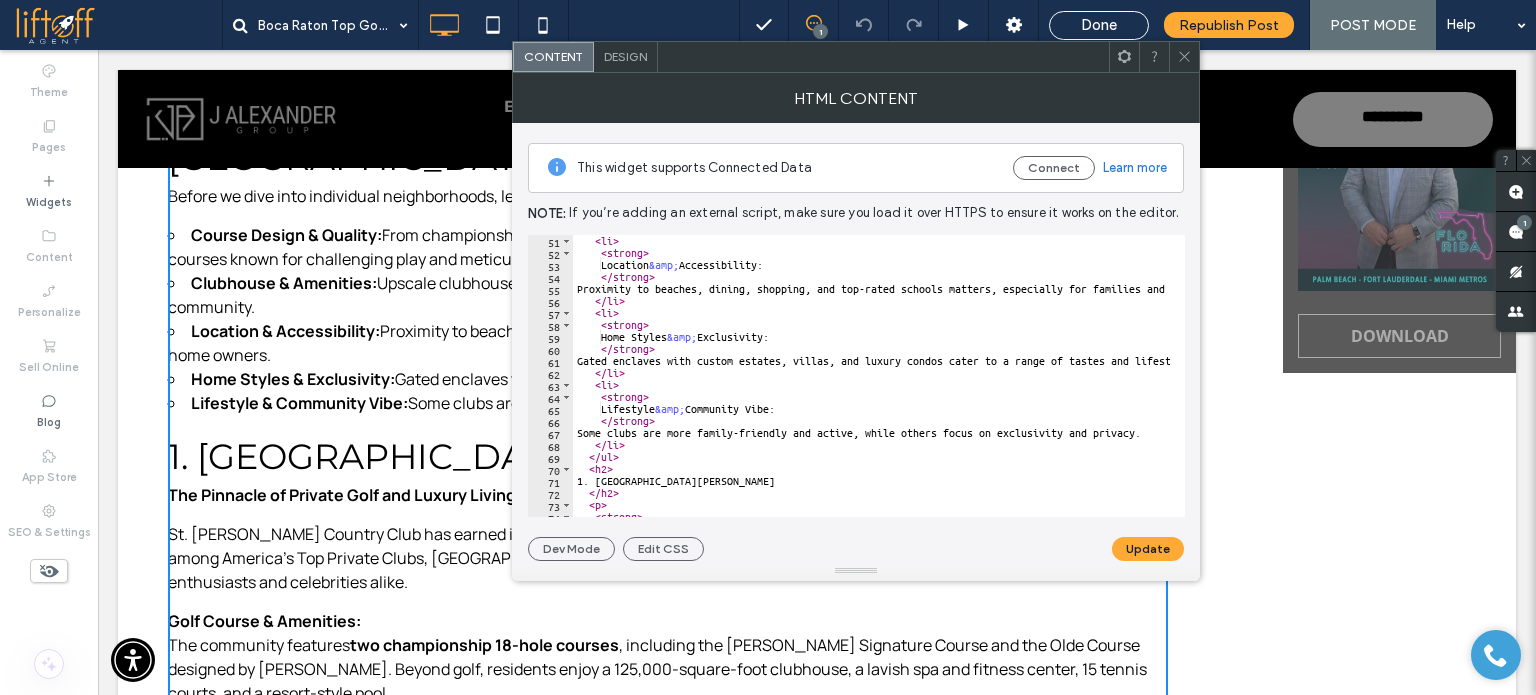 scroll, scrollTop: 600, scrollLeft: 0, axis: vertical 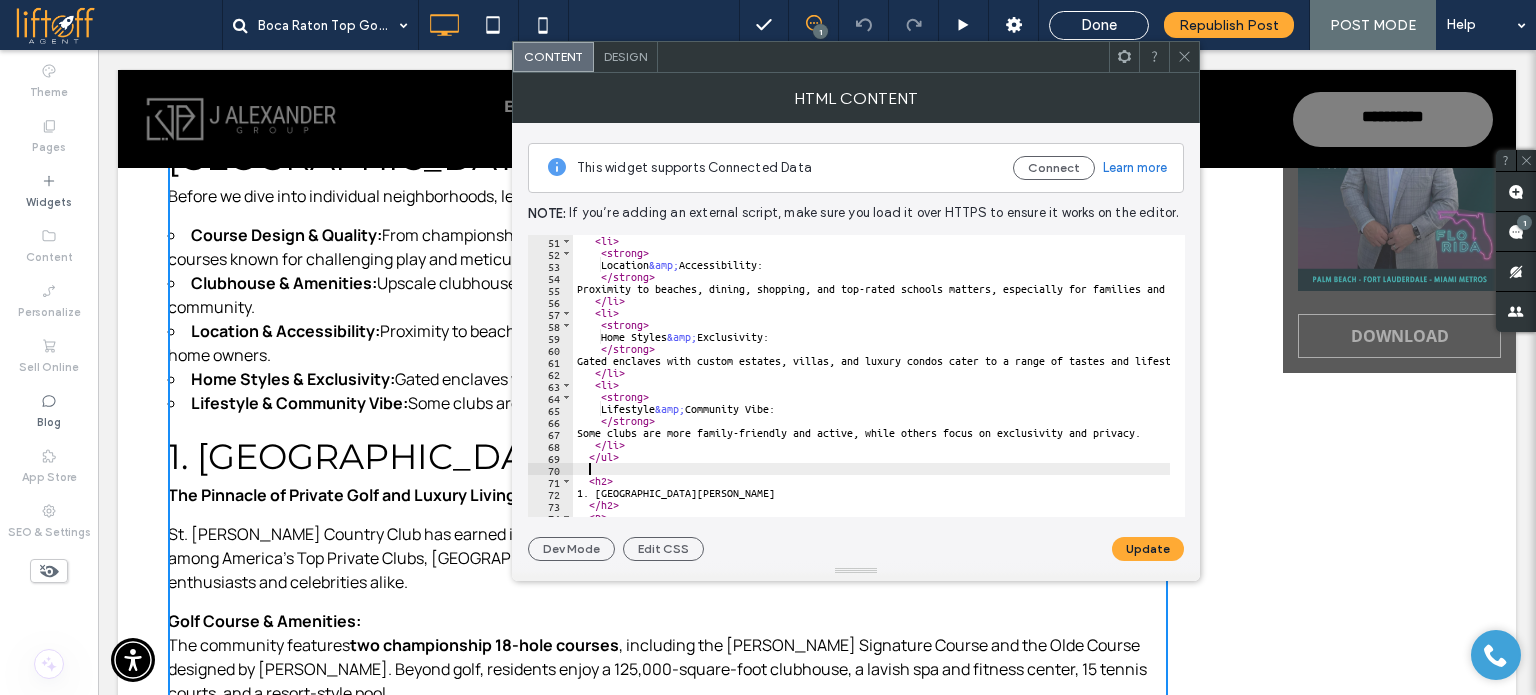 paste on "**********" 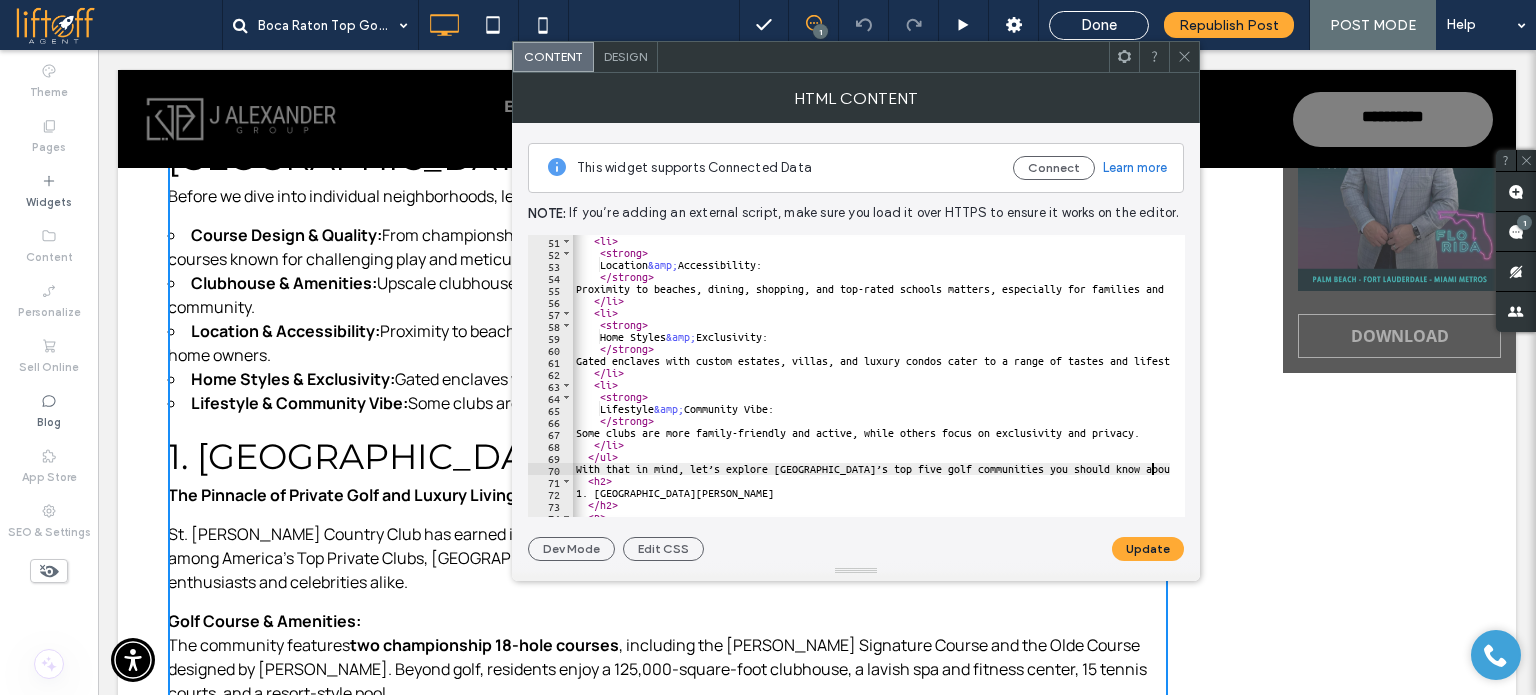 scroll, scrollTop: 0, scrollLeft: 0, axis: both 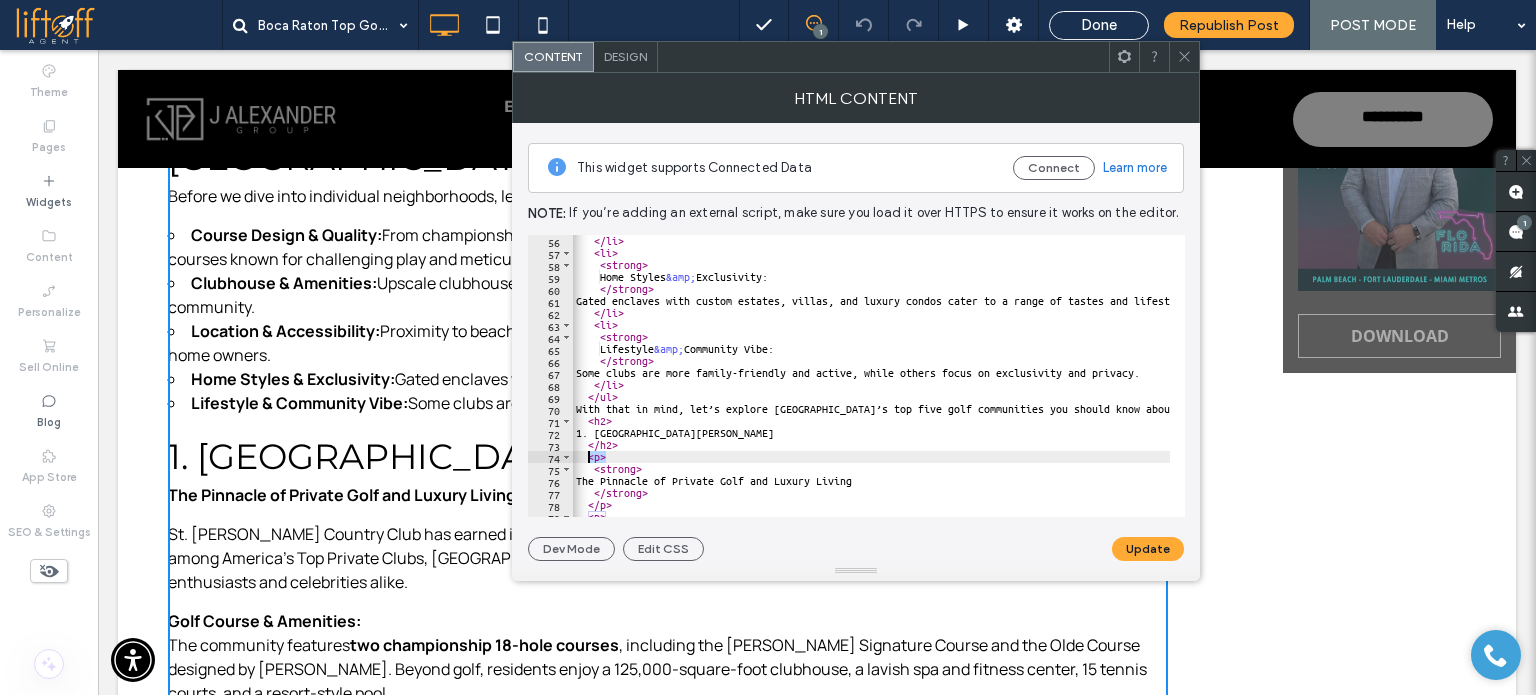 drag, startPoint x: 604, startPoint y: 455, endPoint x: 588, endPoint y: 452, distance: 16.27882 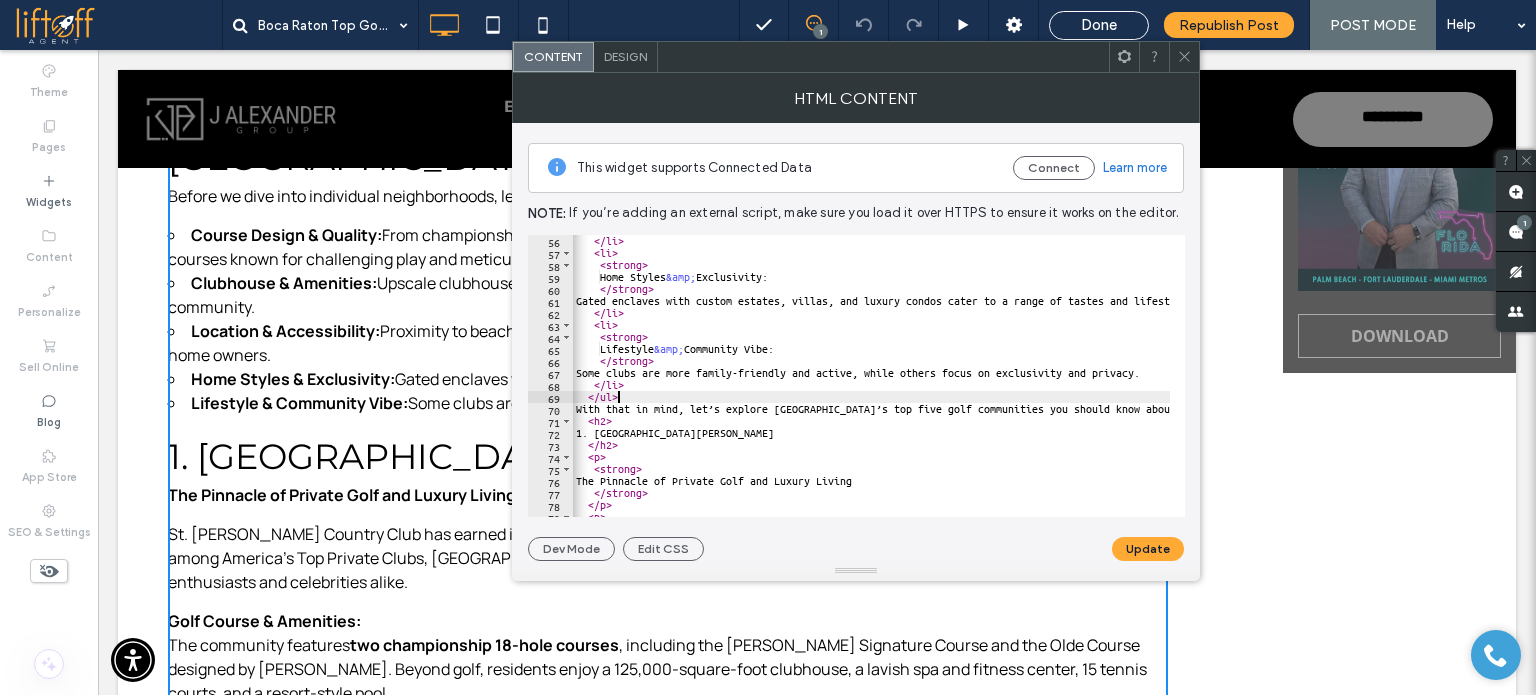 click on "</ li >     < li >      < strong >       Home Styles  &amp;  Exclusivity:      </ strong >     Gated enclaves with custom estates, villas, and luxury condos cater to a range of tastes and lifestyles.     </ li >     < li >      < strong >       Lifestyle  &amp;  Community Vibe:      </ strong >     Some clubs are more family-friendly and active, while others focus on exclusivity and privacy.     </ li >    </ ul >   With that in mind, let’s explore Boca Raton’s top five golf communities you should know about.    < h2 >    1. St. Andrews Country Club    </ h2 >    < p >     < strong >     The Pinnacle of Private Golf and Luxury Living     </ strong >    </ p >    < p >" at bounding box center (1311, 381) 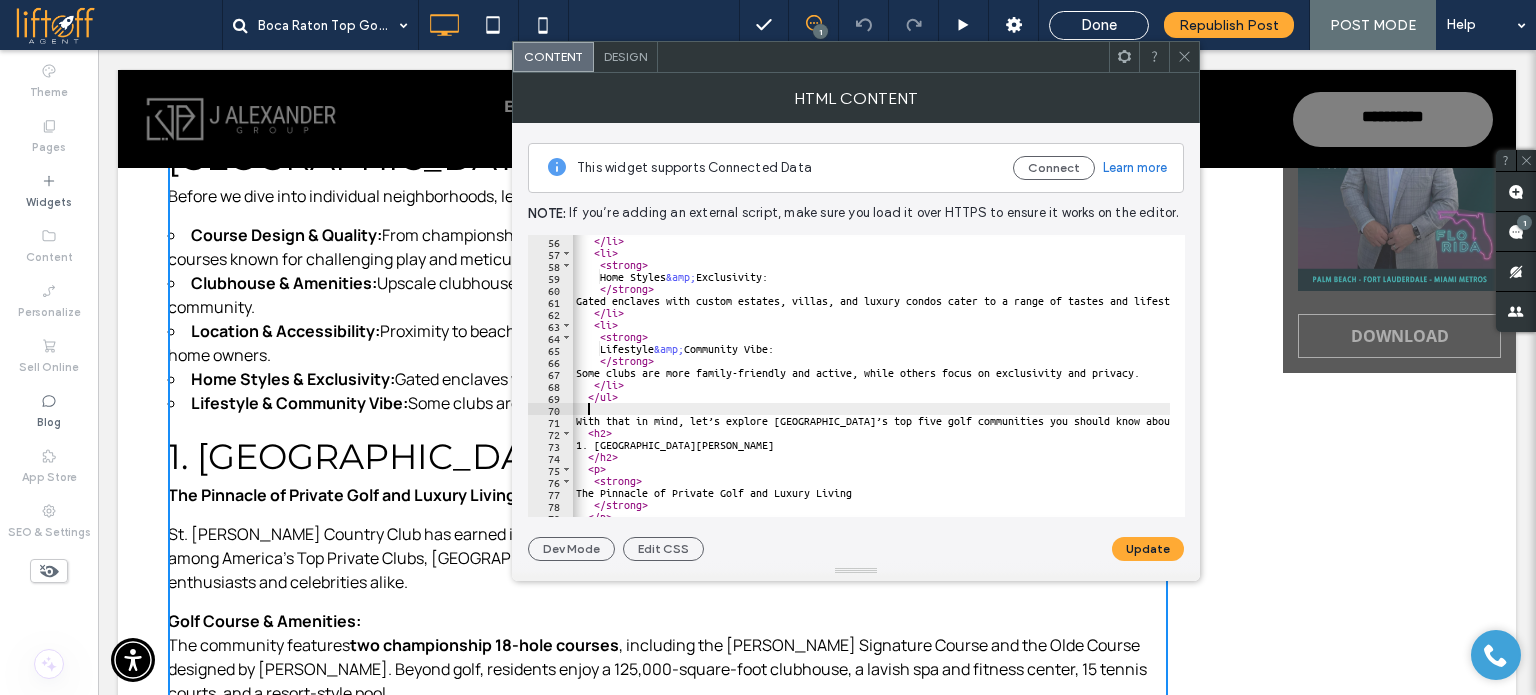 paste on "***" 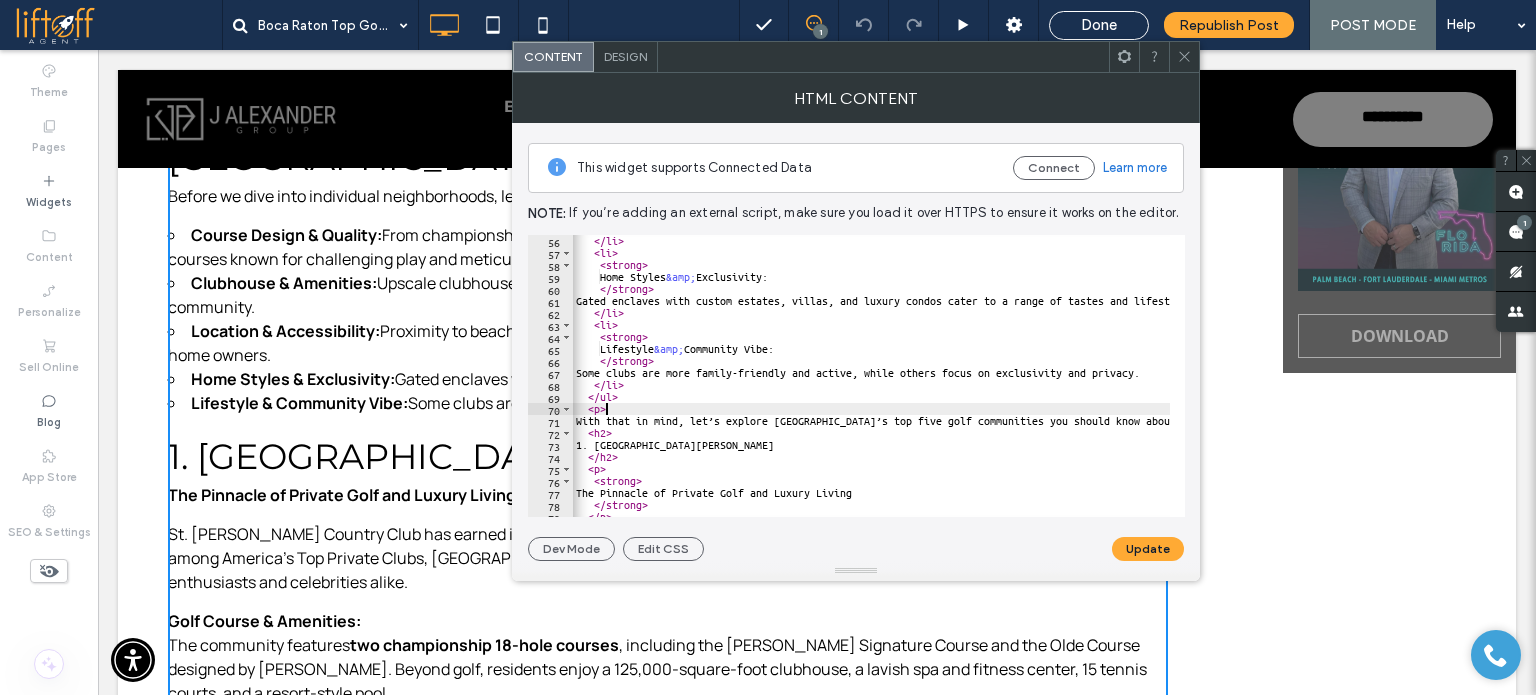scroll, scrollTop: 780, scrollLeft: 0, axis: vertical 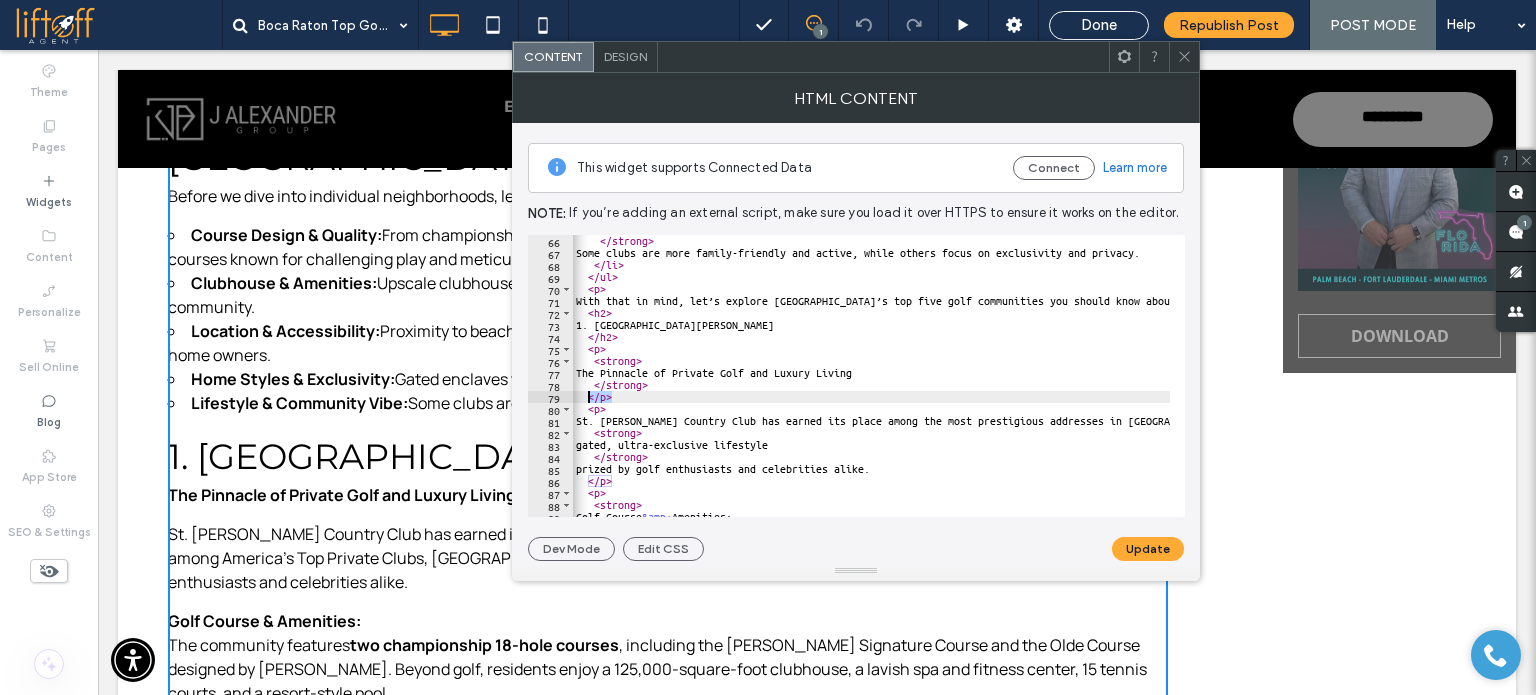 drag, startPoint x: 614, startPoint y: 392, endPoint x: 587, endPoint y: 392, distance: 27 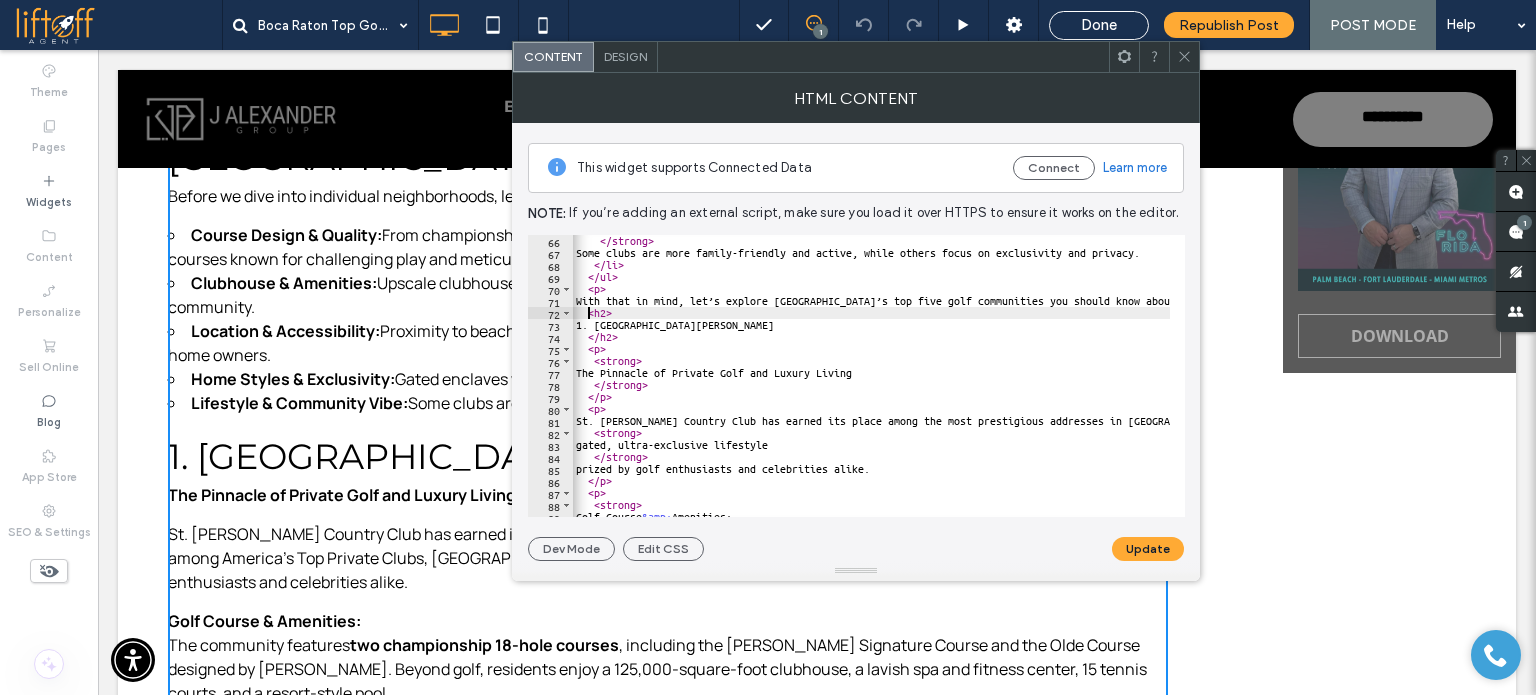 click on "</ strong >     Some clubs are more family-friendly and active, while others focus on exclusivity and privacy.     </ li >    </ ul >    < p >   With that in mind, let’s explore Boca Raton’s top five golf communities you should know about.    < h2 >    1. St. Andrews Country Club    </ h2 >    < p >     < strong >     The Pinnacle of Private Golf and Luxury Living     </ strong >    </ p >    < p >    St. Andrews Country Club has earned its place among the most prestigious addresses in Boca Raton. Often ranked among America’s Top Private Clubs, St. Andrews offers a     < strong >     gated, ultra-exclusive lifestyle     </ strong >    prized by golf enthusiasts and celebrities alike.    </ p >    < p >     < strong >     Golf Course  &amp;  Amenities:" at bounding box center [1311, 381] 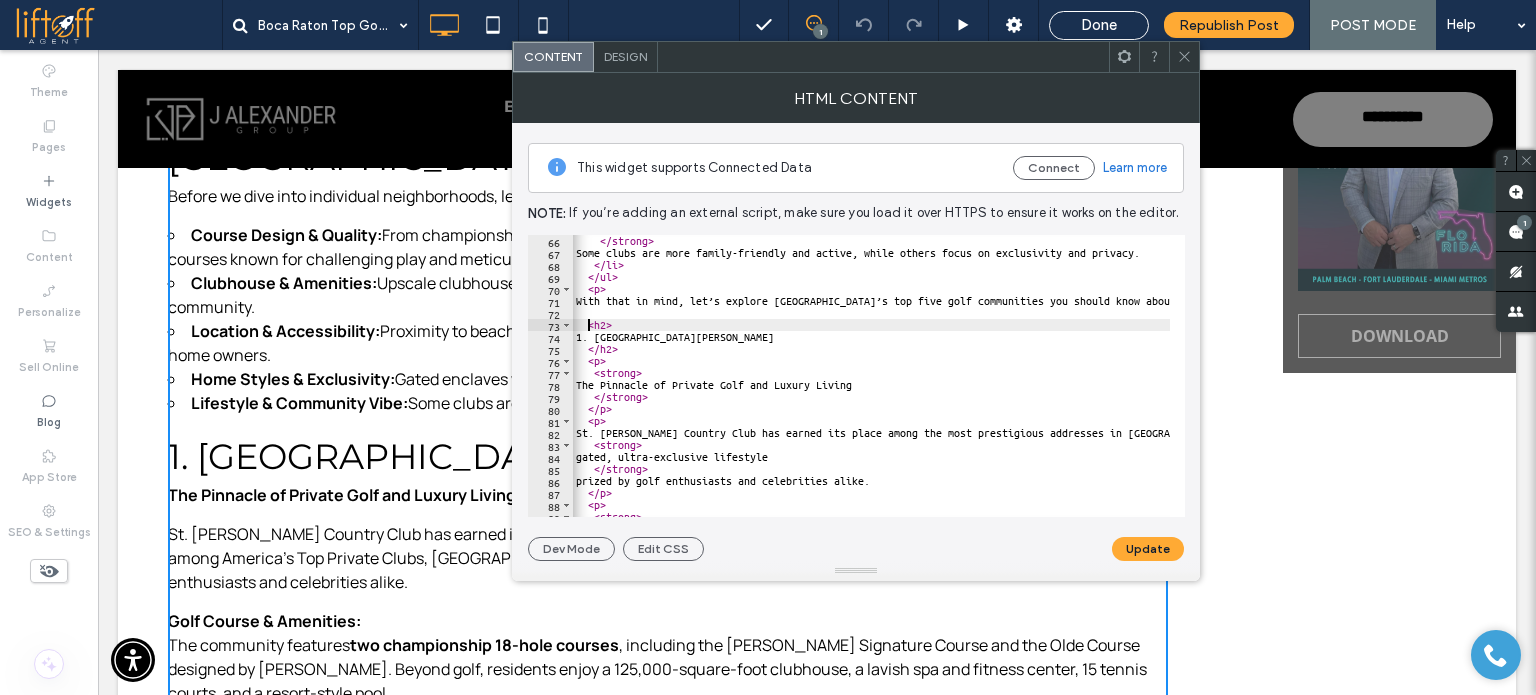 scroll, scrollTop: 0, scrollLeft: 1, axis: horizontal 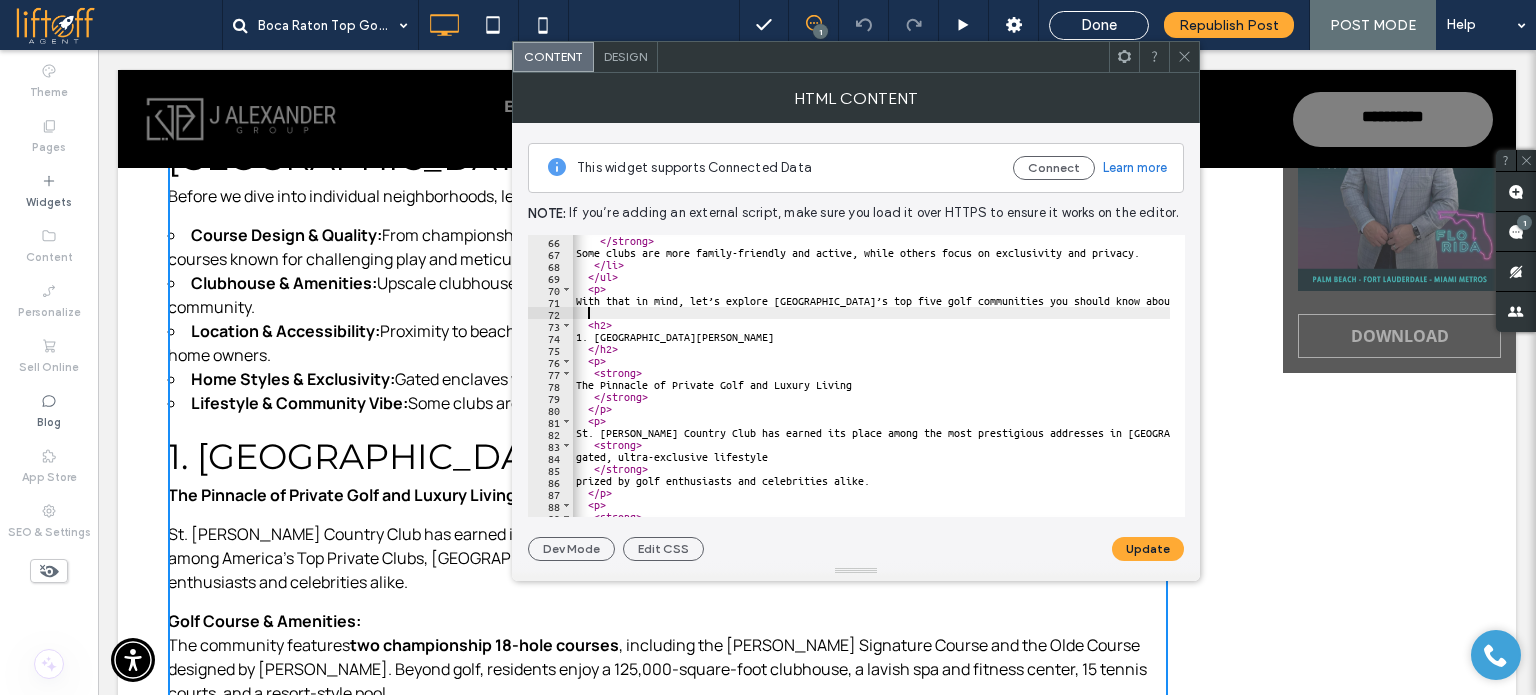 click on "</ strong >     Some clubs are more family-friendly and active, while others focus on exclusivity and privacy.     </ li >    </ ul >    < p >   With that in mind, let’s explore Boca Raton’s top five golf communities you should know about.       < h2 >    1. St. Andrews Country Club    </ h2 >    < p >     < strong >     The Pinnacle of Private Golf and Luxury Living     </ strong >    </ p >    < p >    St. Andrews Country Club has earned its place among the most prestigious addresses in Boca Raton. Often ranked among America’s Top Private Clubs, St. Andrews offers a     < strong >     gated, ultra-exclusive lifestyle     </ strong >    prized by golf enthusiasts and celebrities alike.    </ p >    < p >     < strong >" at bounding box center (1311, 381) 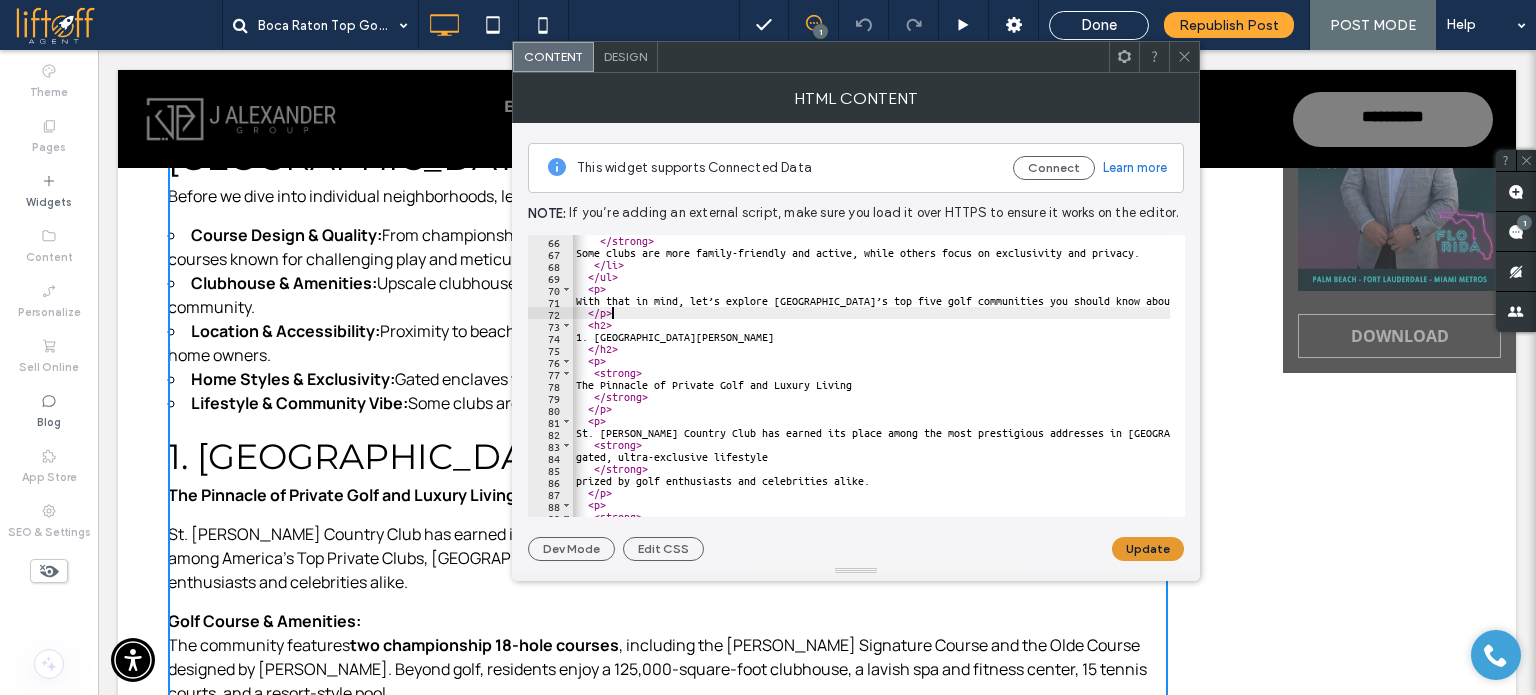 type on "****" 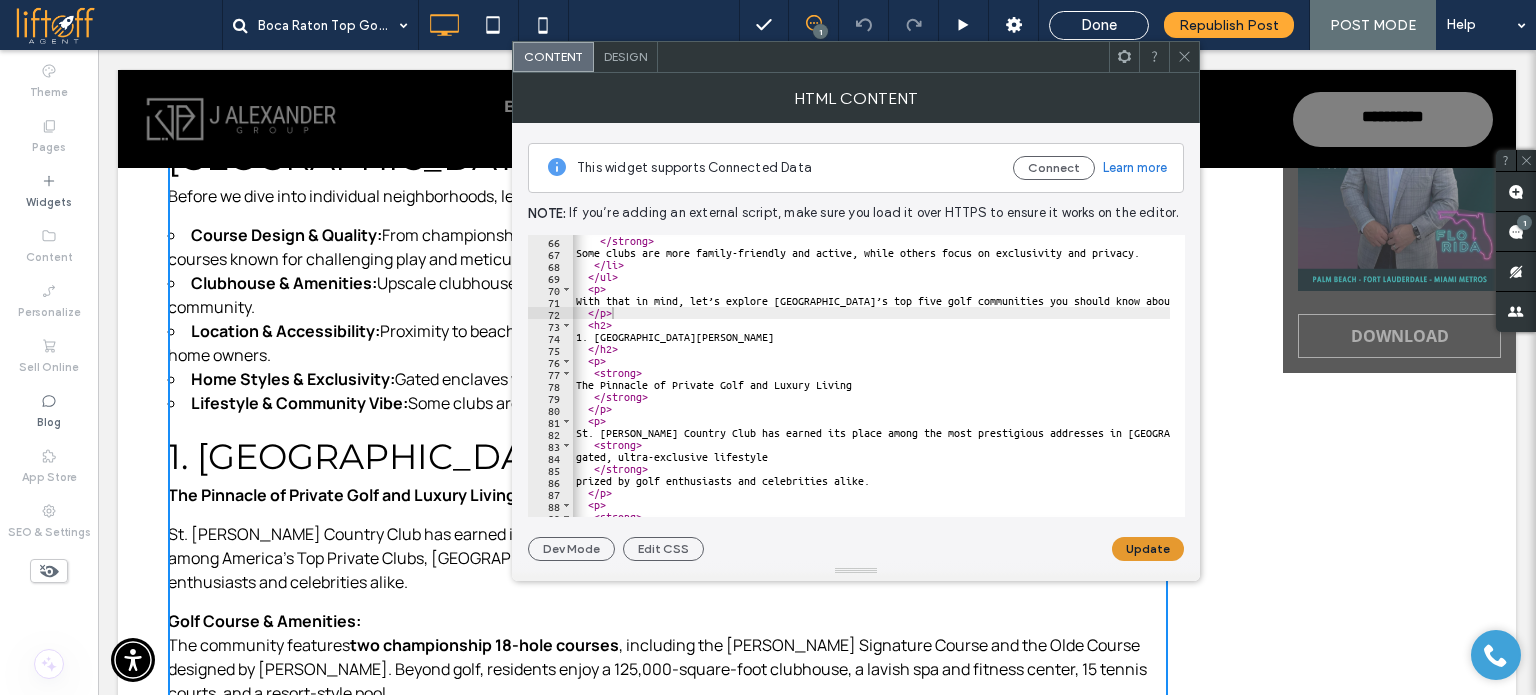 click on "Update" at bounding box center (1148, 549) 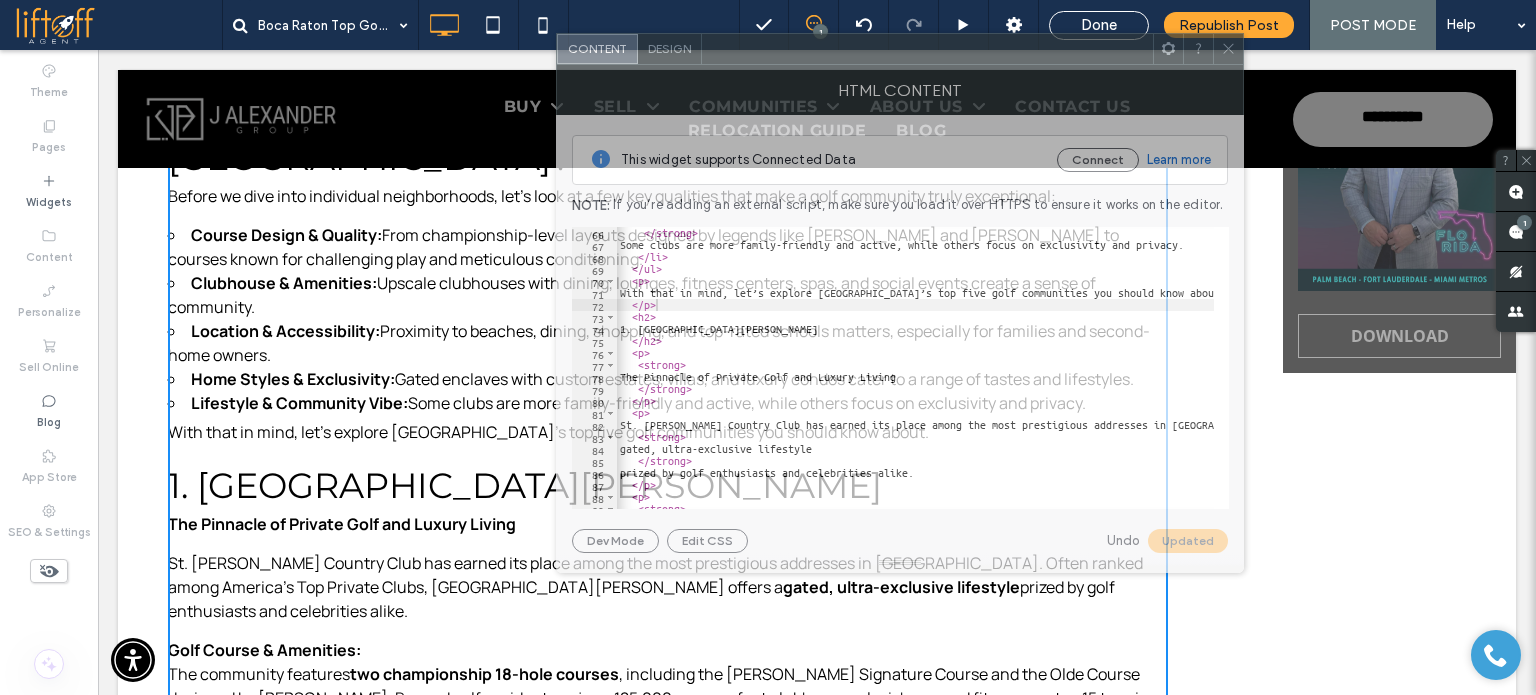 drag, startPoint x: 788, startPoint y: 63, endPoint x: 832, endPoint y: 55, distance: 44.72136 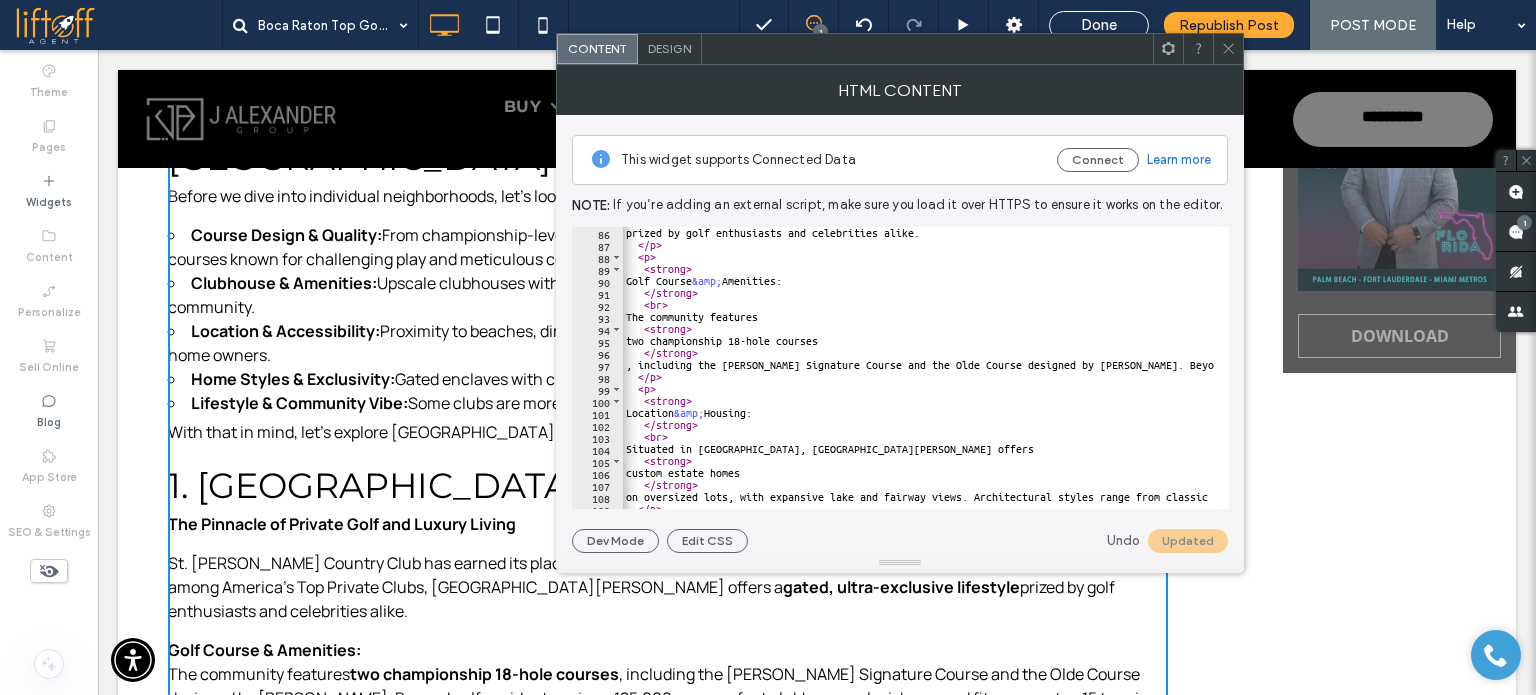 scroll, scrollTop: 1020, scrollLeft: 0, axis: vertical 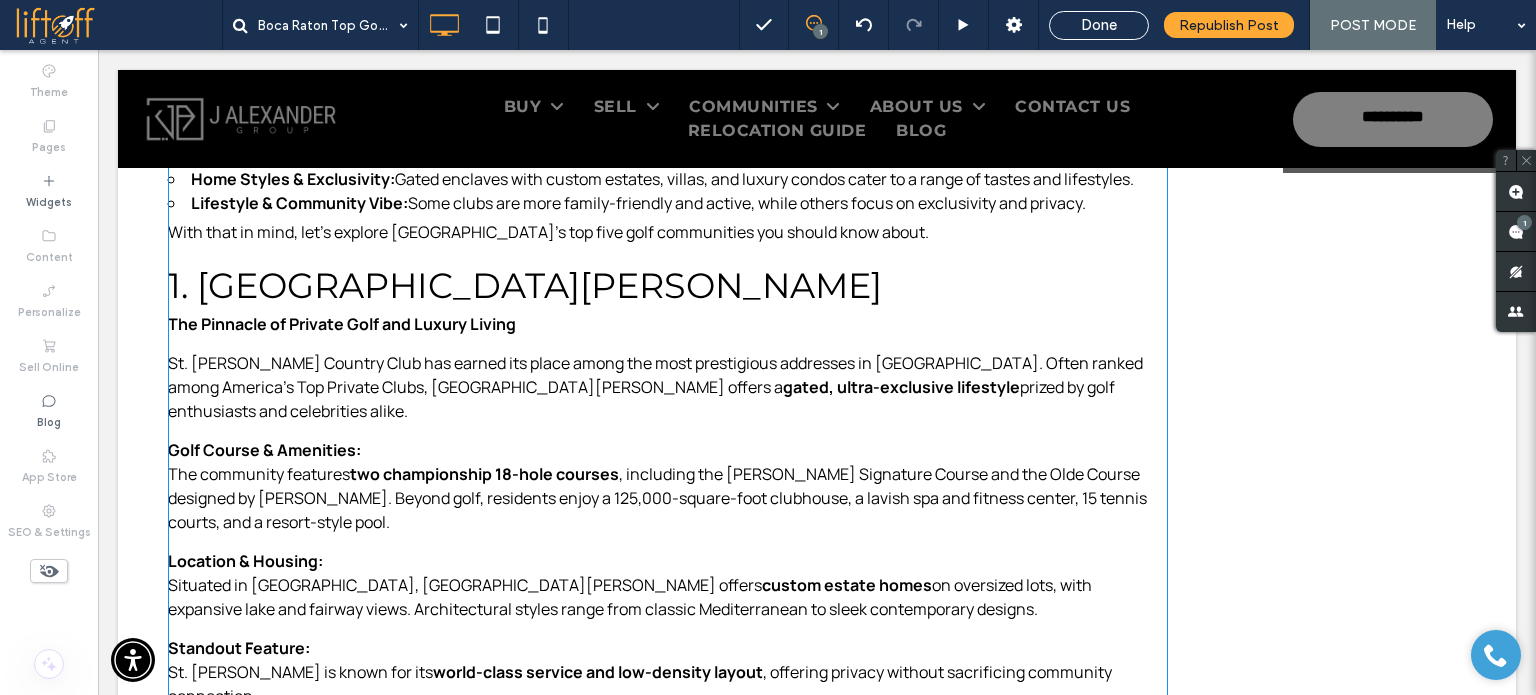 click on "Boca Raton Top Golf Communities: Your Guide to Luxury Golf Course Living
Boca Raton Top Golf Communities: Your Guide to Luxury Golf Course Living
If you’ve ever dreamed of living where world-class golf meets sun-soaked luxury,  Boca Raton
belongs at the top of your list. Known for pristine beaches, an upscale lifestyle, and a vibrant social scene, Boca is also home to some of  South Florida’s most prestigious golf communities . Whether you’re a scratch golfer or simply love the idea of waking up to emerald fairways, Boca Raton offers an unparalleled blend of recreation, elegance, and comfort.
Today, I’m excited to share an insider look at the  top golf communities in Boca Raton , what sets each apart, and how to find the perfect fit for your lifestyle.
What Makes a Great Golf Community in Boca Raton?
Before we dive into individual neighborhoods, let’s look at a few key qualities that make a golf community truly exceptional:
Course Design & Quality:" at bounding box center [668, 1440] 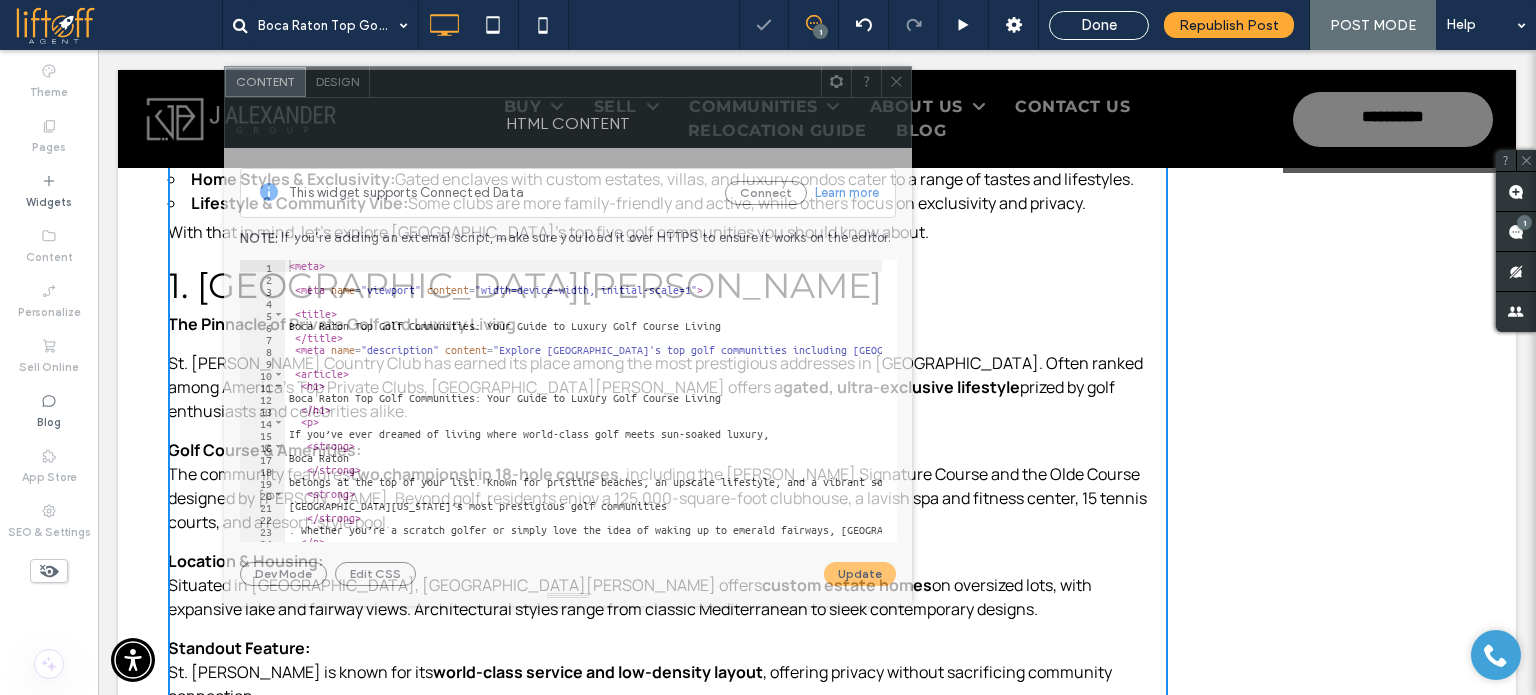 drag, startPoint x: 672, startPoint y: 99, endPoint x: 871, endPoint y: 67, distance: 201.55644 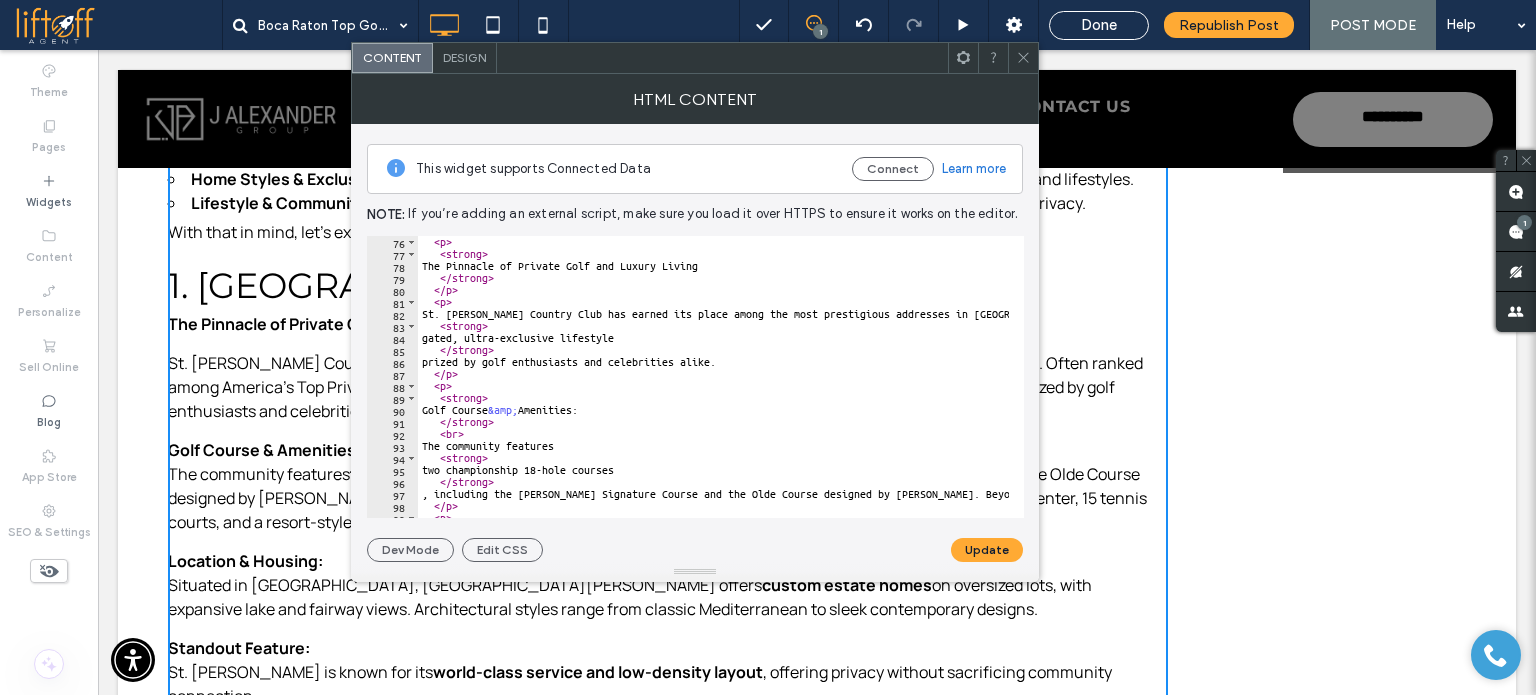 scroll, scrollTop: 780, scrollLeft: 0, axis: vertical 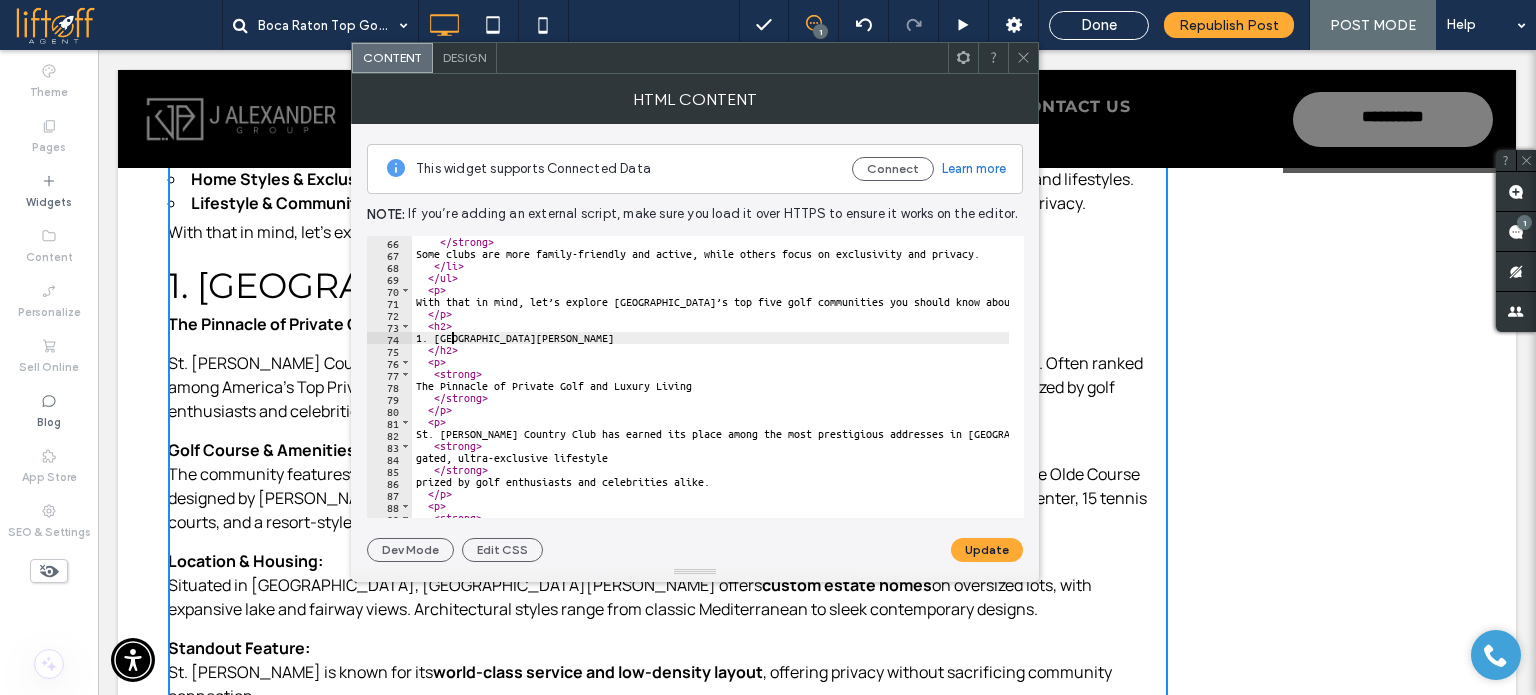 click on "</ strong >     Some clubs are more family-friendly and active, while others focus on exclusivity and privacy.     </ li >    </ ul >    < p >    With that in mind, let’s explore Boca Raton’s top five golf communities you should know about.    </ p >    < h2 >    1. St. Andrews Country Club    </ h2 >    < p >     < strong >     The Pinnacle of Private Golf and Luxury Living     </ strong >    </ p >    < p >    St. Andrews Country Club has earned its place among the most prestigious addresses in Boca Raton. Often ranked among America’s Top Private Clubs, St. Andrews offers a     < strong >     gated, ultra-exclusive lifestyle     </ strong >    prized by golf enthusiasts and celebrities alike.    </ p >    < p >     < strong >" at bounding box center (1151, 382) 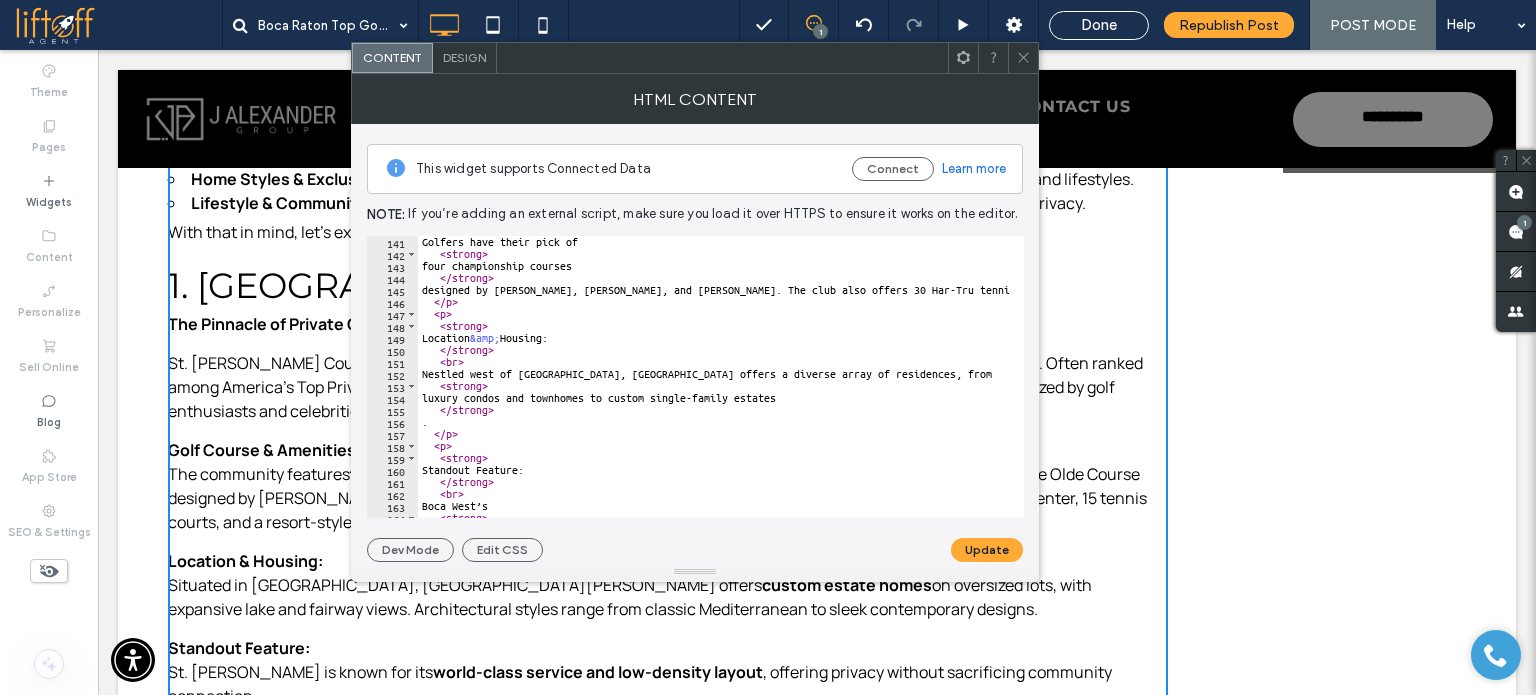 scroll, scrollTop: 1860, scrollLeft: 0, axis: vertical 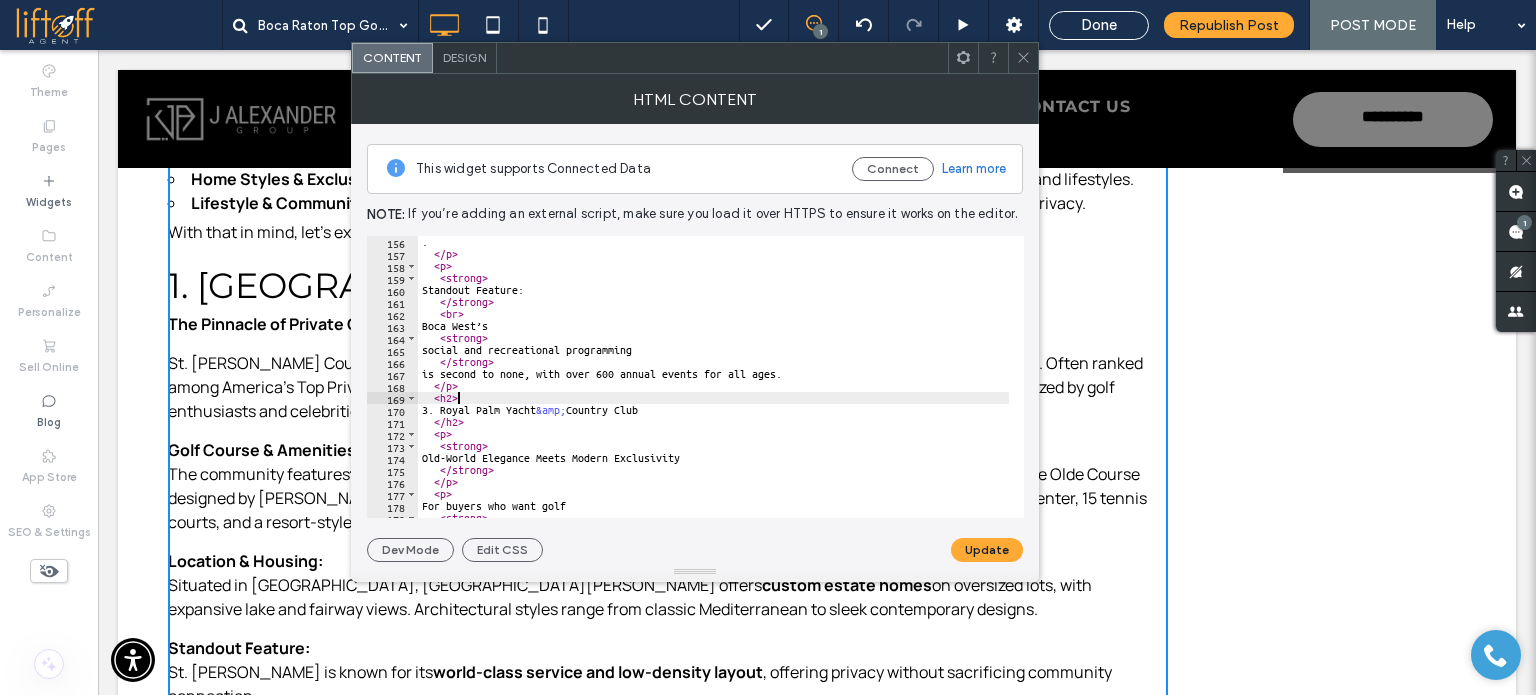 click on ".    </ p >    < p >     < strong >     Standout Feature:     </ strong >     < br >    Boca West’s     < strong >     social and recreational programming     </ strong >    is second to none, with over 600 annual events for all ages.    </ p >    < h2 >    3. Royal Palm Yacht  &amp;  Country Club    </ h2 >    < p >     < strong >     Old-World Elegance Meets Modern Exclusivity     </ strong >    </ p >    < p >    For buyers who want golf     < strong >" at bounding box center [1157, 382] 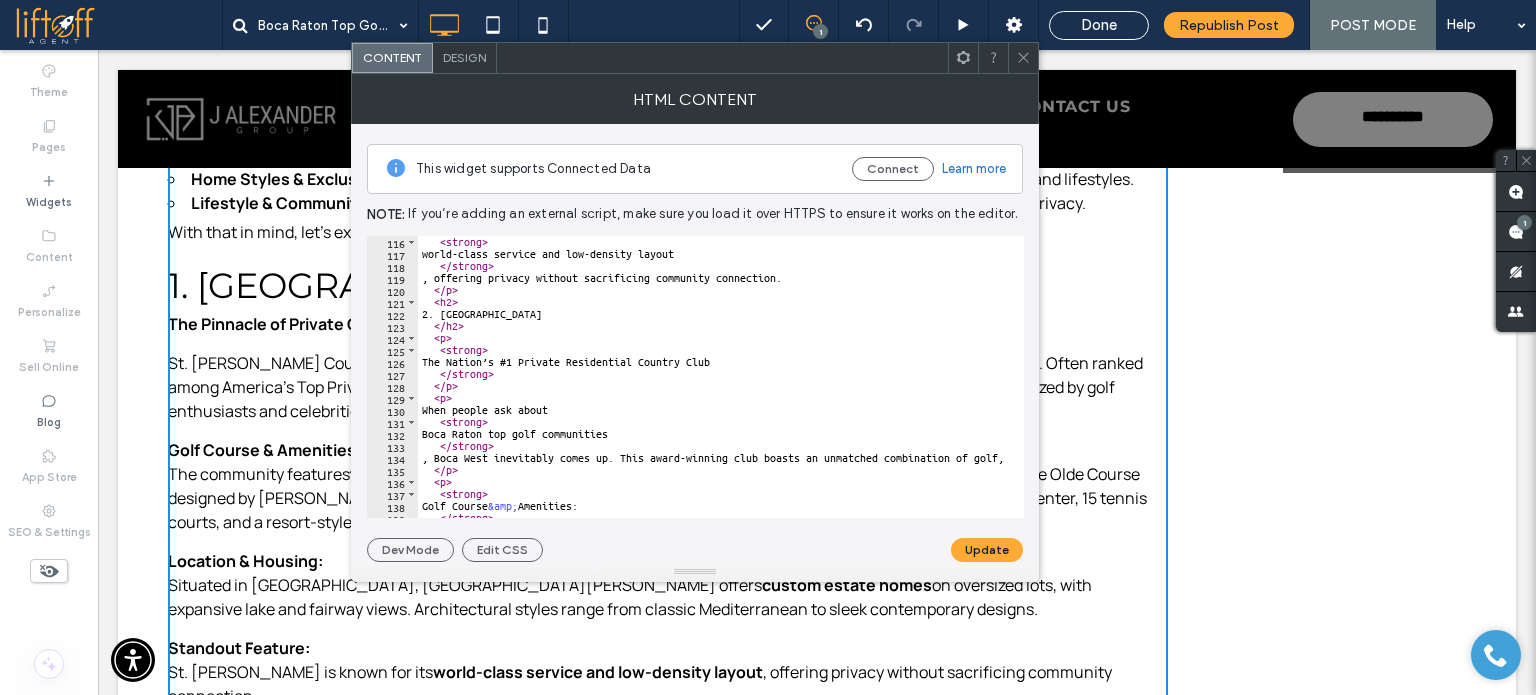 scroll, scrollTop: 1380, scrollLeft: 0, axis: vertical 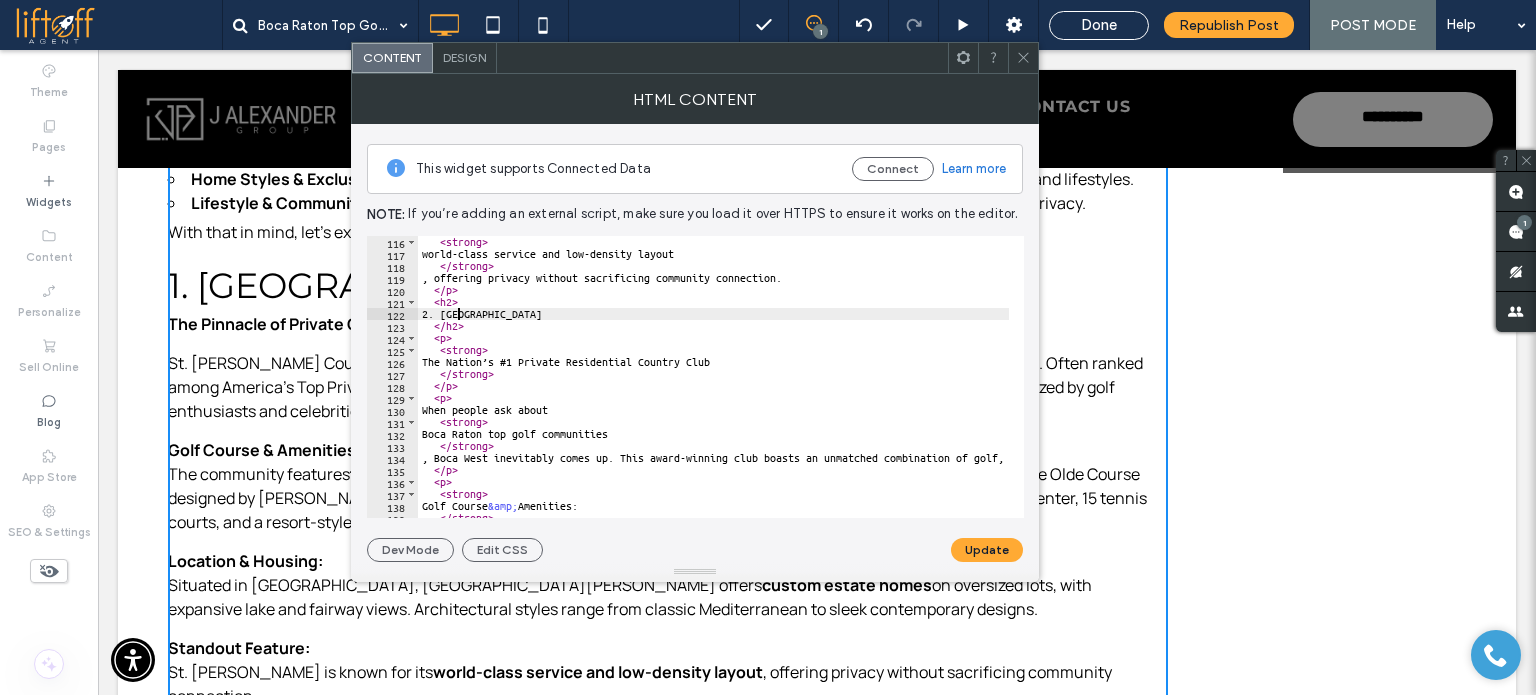 click on "< strong >     world-class service and low-density layout     </ strong >    , offering privacy without sacrificing community connection.    </ p >    < h2 >    2. Boca West Country Club    </ h2 >    < p >     < strong >     The Nation’s #1 Private Residential Country Club     </ strong >    </ p >    < p >    When people ask about     < strong >     Boca Raton top golf communities     </ strong >    , Boca West inevitably comes up. This award-winning club boasts an unmatched combination of golf, dining, and lifestyle amenities.    </ p >    < p >     < strong >     Golf Course  &amp;  Amenities:     </ strong >" at bounding box center [1157, 382] 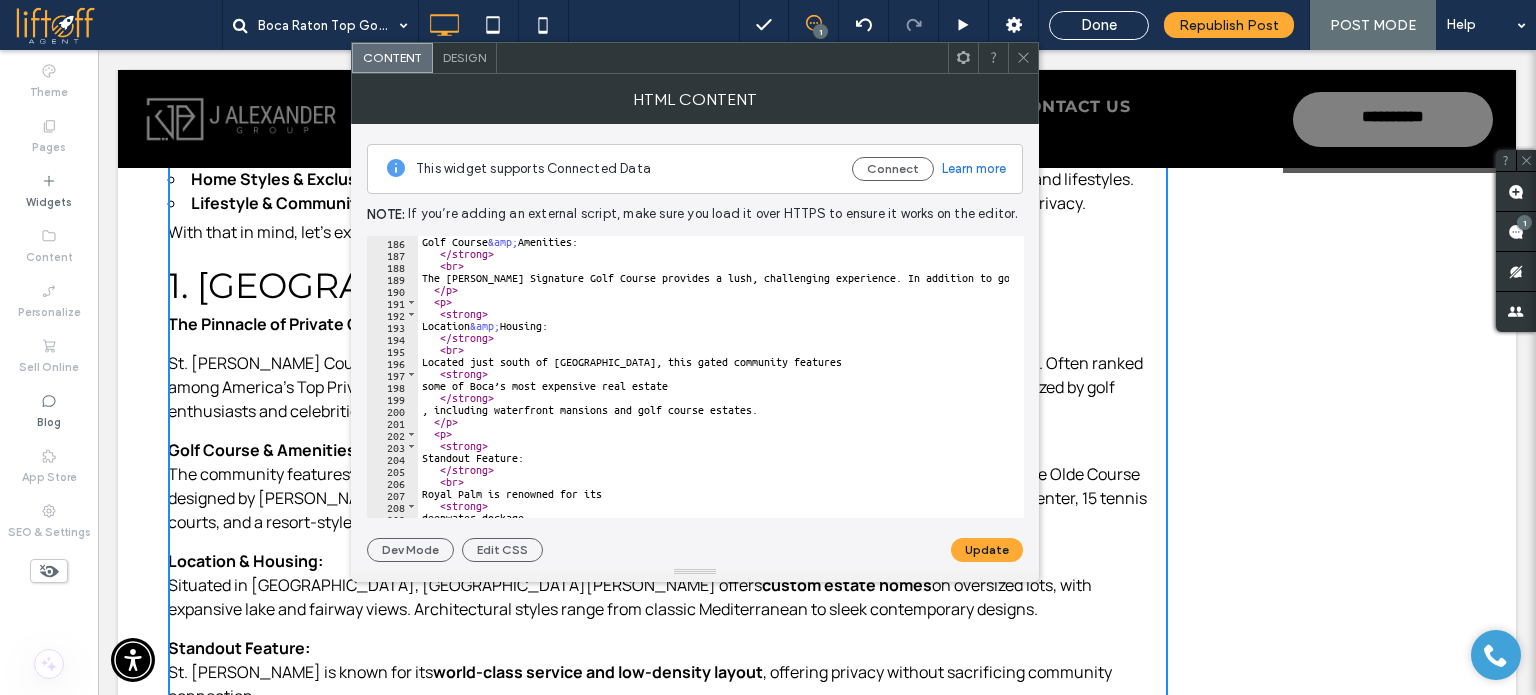 scroll, scrollTop: 2460, scrollLeft: 0, axis: vertical 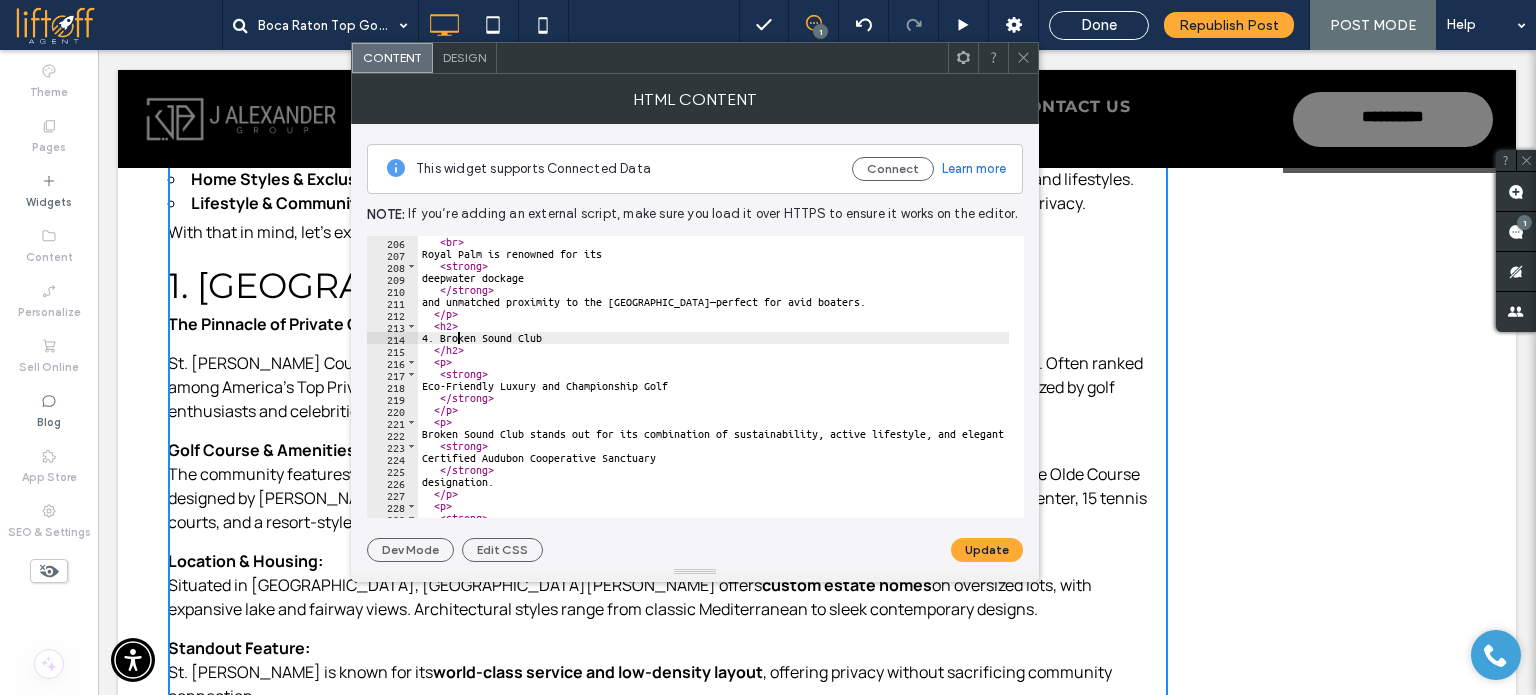 click on "< br >    Royal Palm is renowned for its     < strong >     deepwater dockage     </ strong >    and unmatched proximity to the Boca Inlet—perfect for avid boaters.    </ p >    < h2 >    4. Broken Sound Club    </ h2 >    < p >     < strong >     Eco-Friendly Luxury and Championship Golf     </ strong >    </ p >    < p >    Broken Sound Club stands out for its combination of sustainability, active lifestyle, and elegant living. This award-winning club has earned a     < strong >     Certified Audubon Cooperative Sanctuary     </ strong >    designation.    </ p >    < p >     < strong >" at bounding box center (1157, 382) 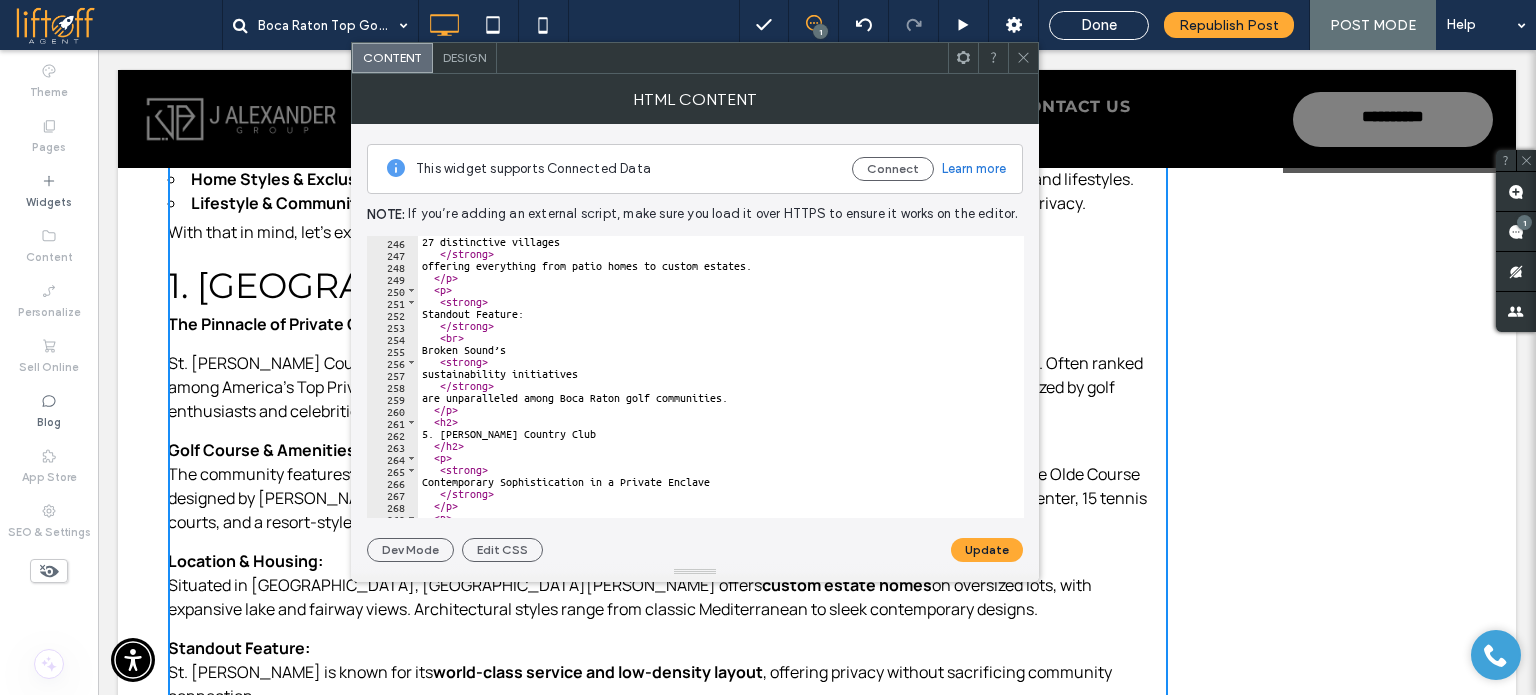 scroll, scrollTop: 2940, scrollLeft: 0, axis: vertical 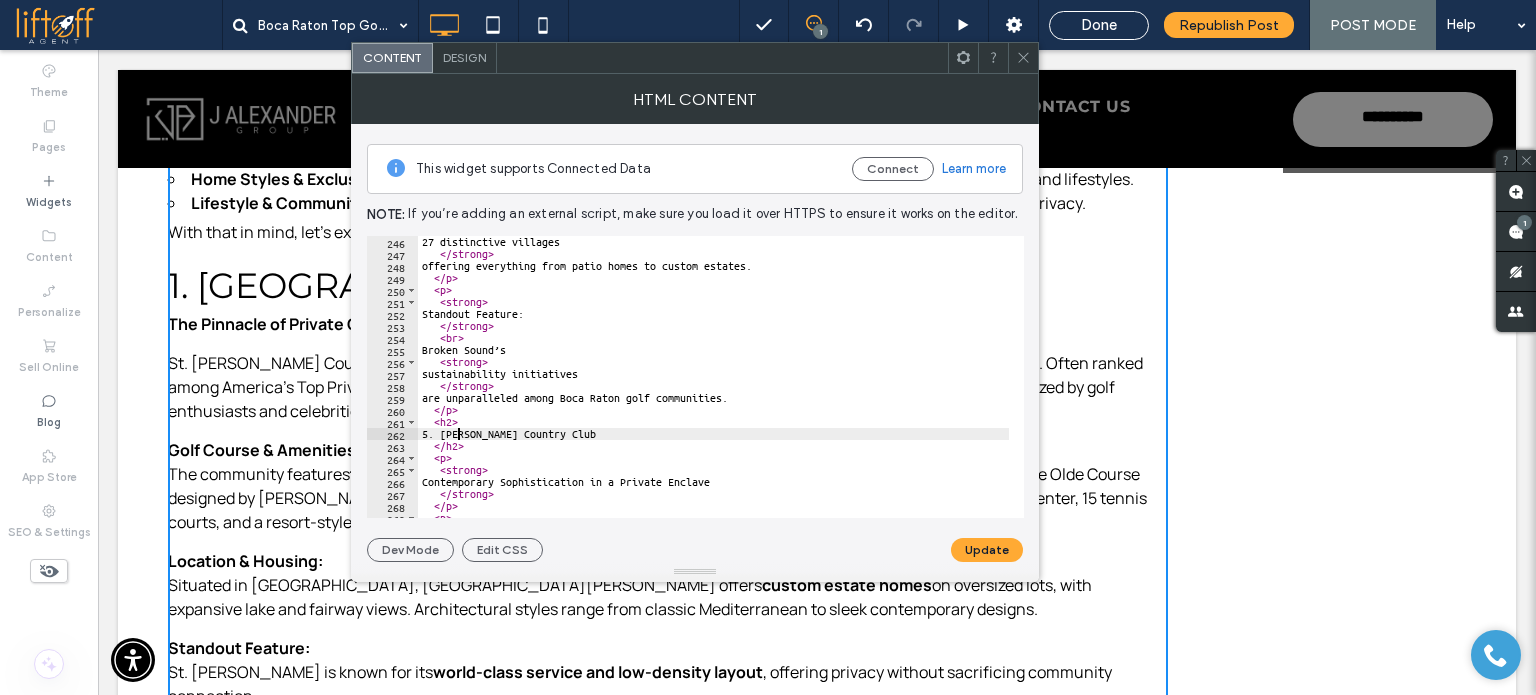 click on "27 distinctive villages     </ strong >    offering everything from patio homes to custom estates.    </ p >    < p >     < strong >     Standout Feature:     </ strong >     < br >    Broken Sound’s     < strong >     sustainability initiatives     </ strong >    are unparalleled among Boca Raton golf communities.    </ p >    < h2 >    5. Mizner Country Club    </ h2 >    < p >     < strong >     Contemporary Sophistication in a Private Enclave     </ strong >    </ p >    < p >" at bounding box center [1157, 382] 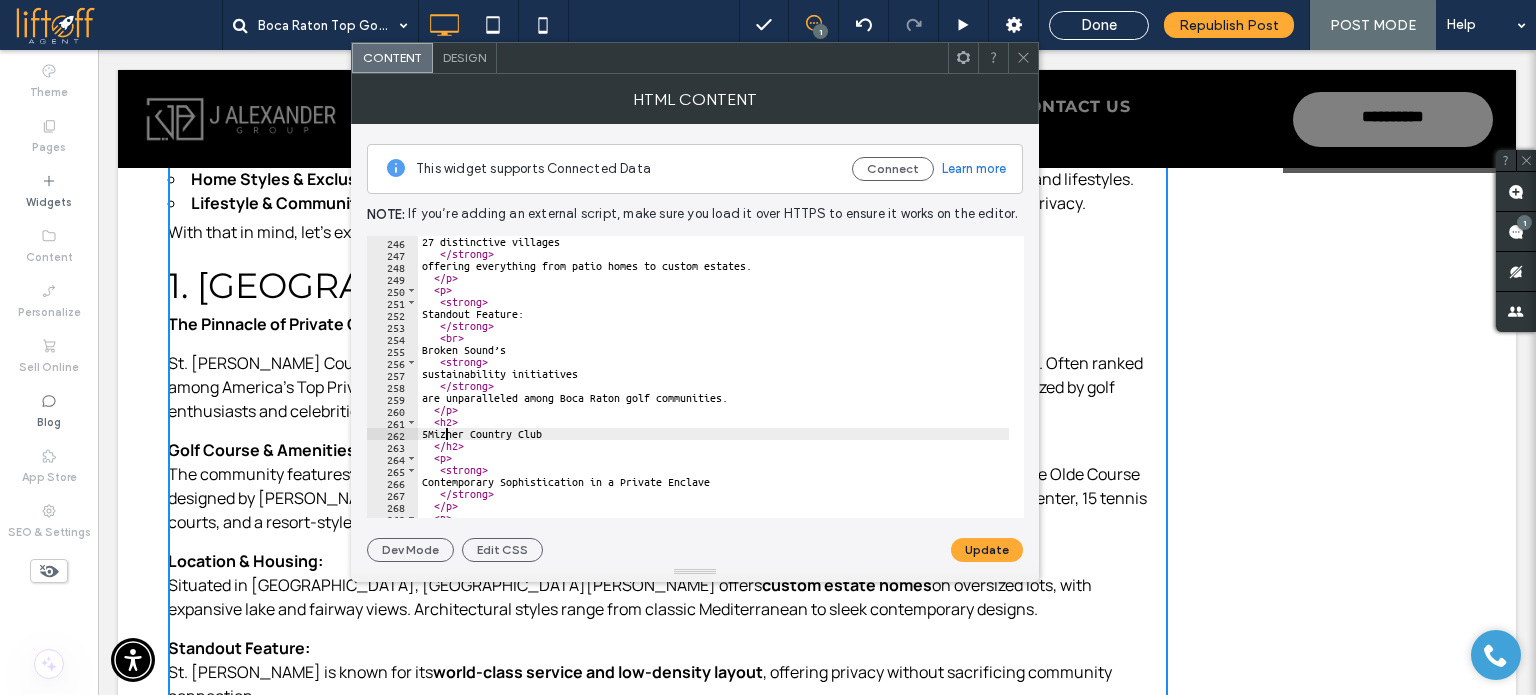 type on "**********" 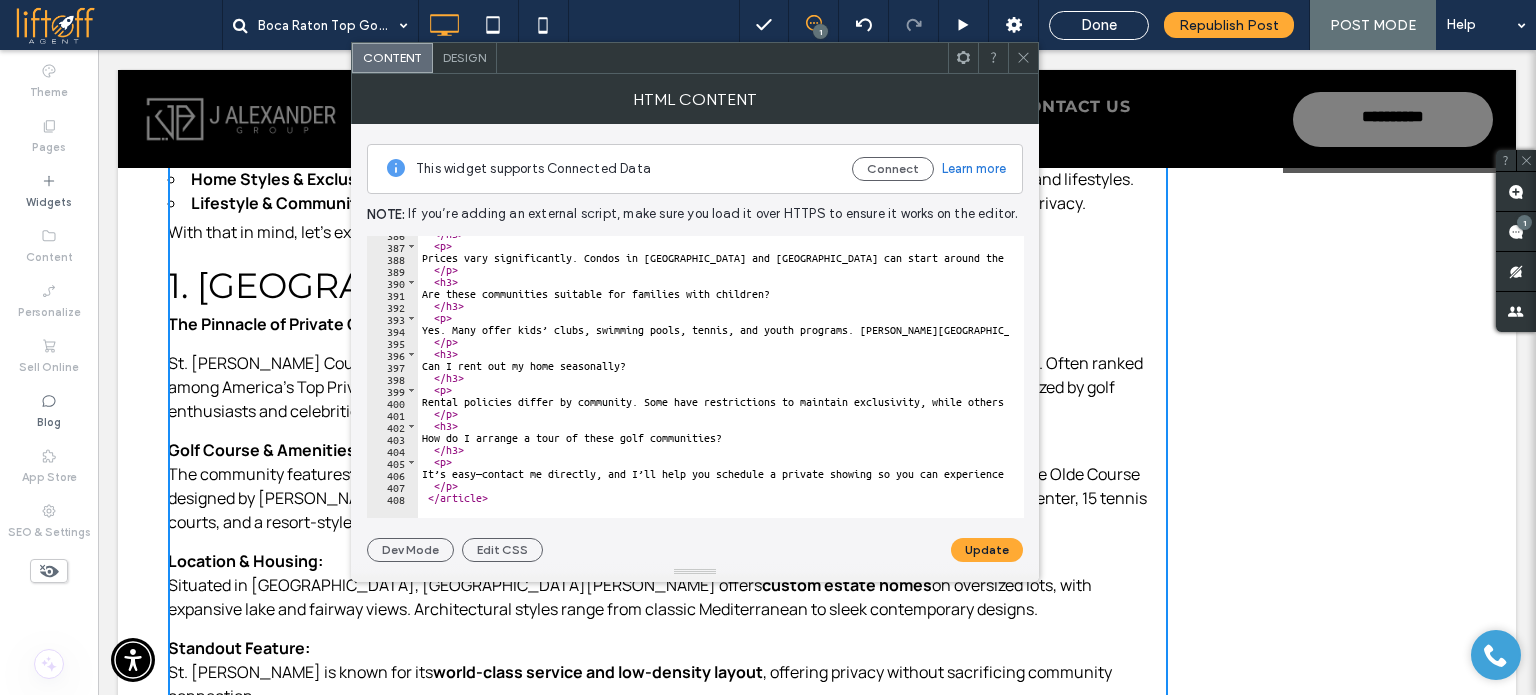 scroll, scrollTop: 4628, scrollLeft: 0, axis: vertical 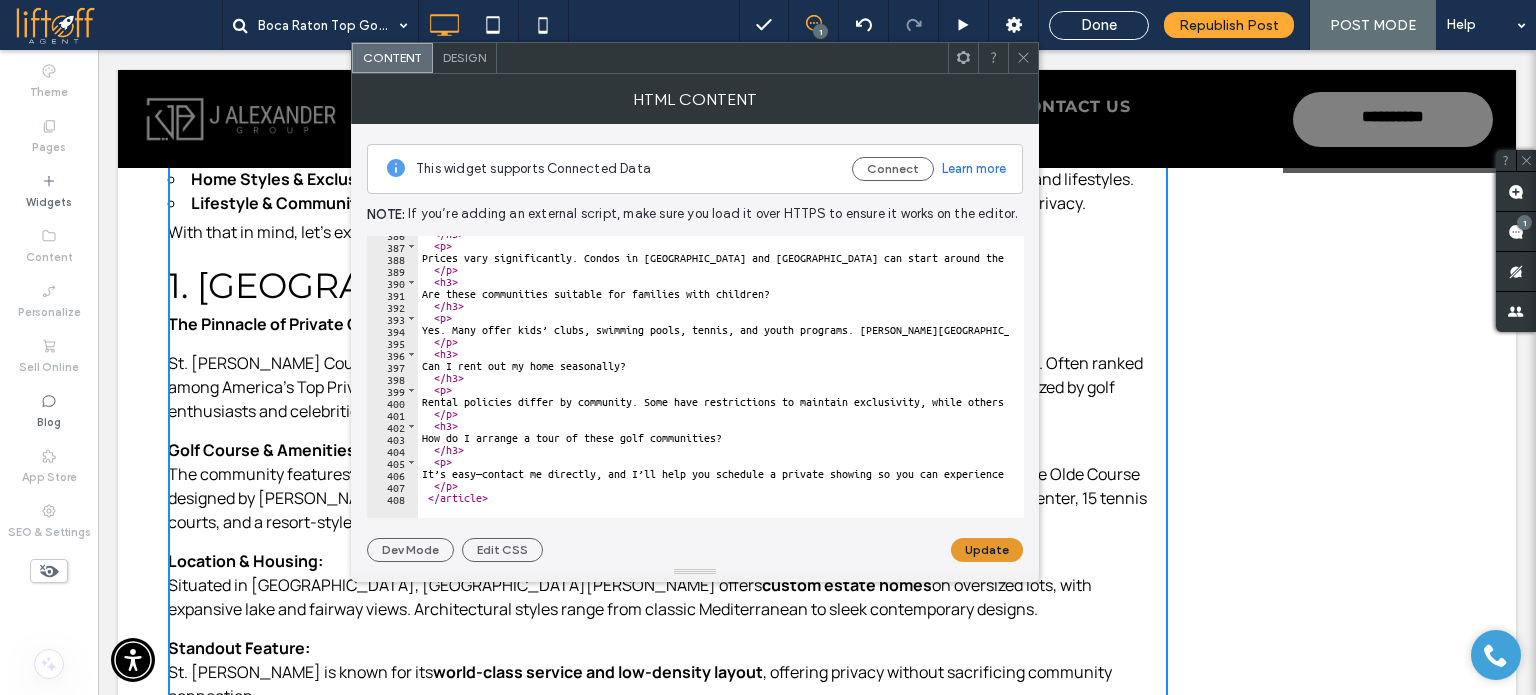 click on "Update" at bounding box center (987, 550) 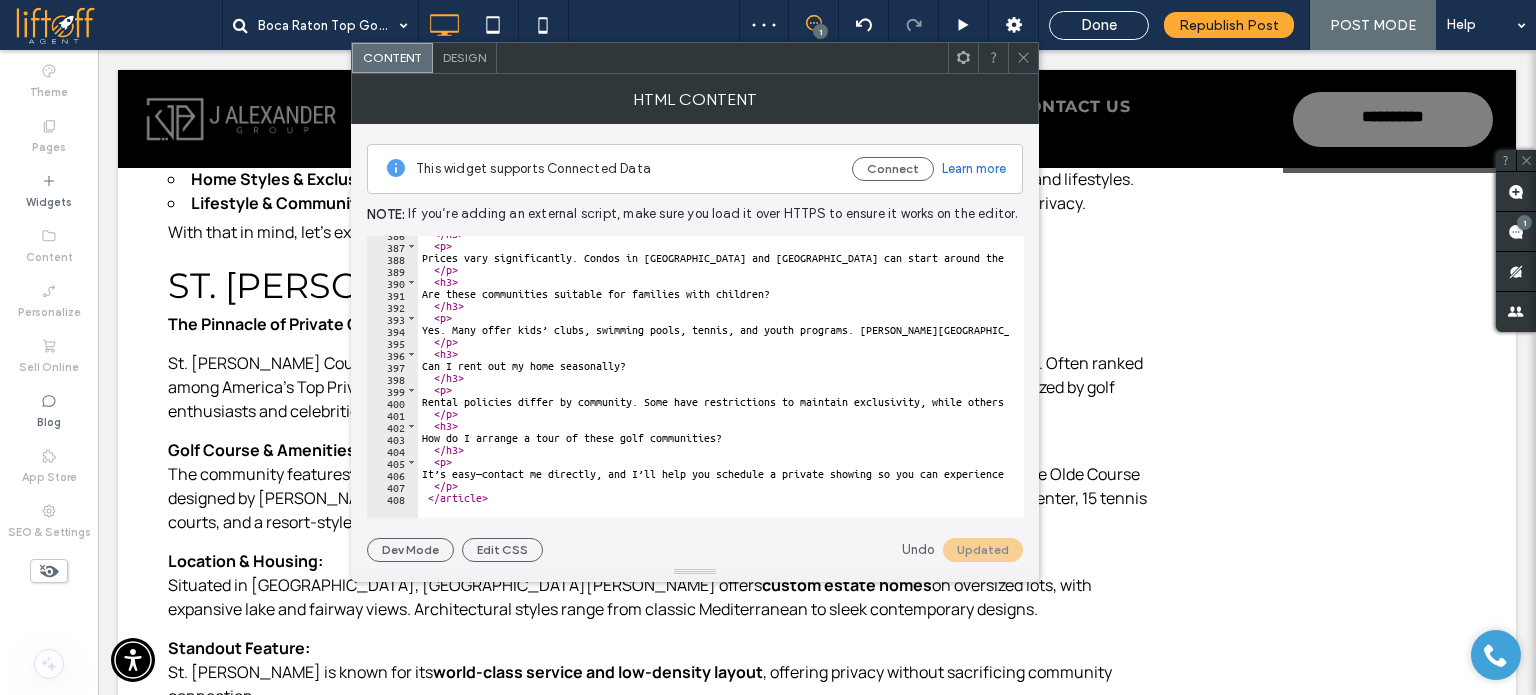 click 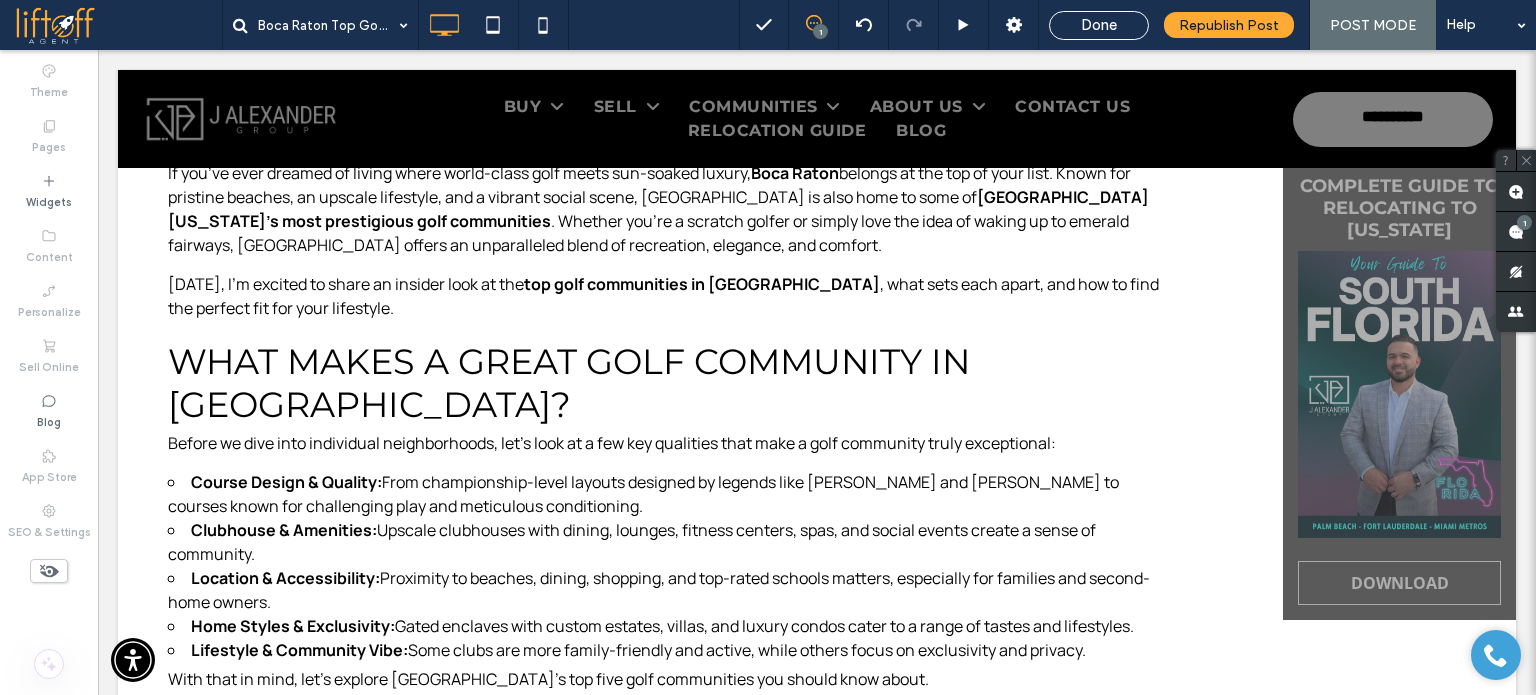 scroll, scrollTop: 1400, scrollLeft: 0, axis: vertical 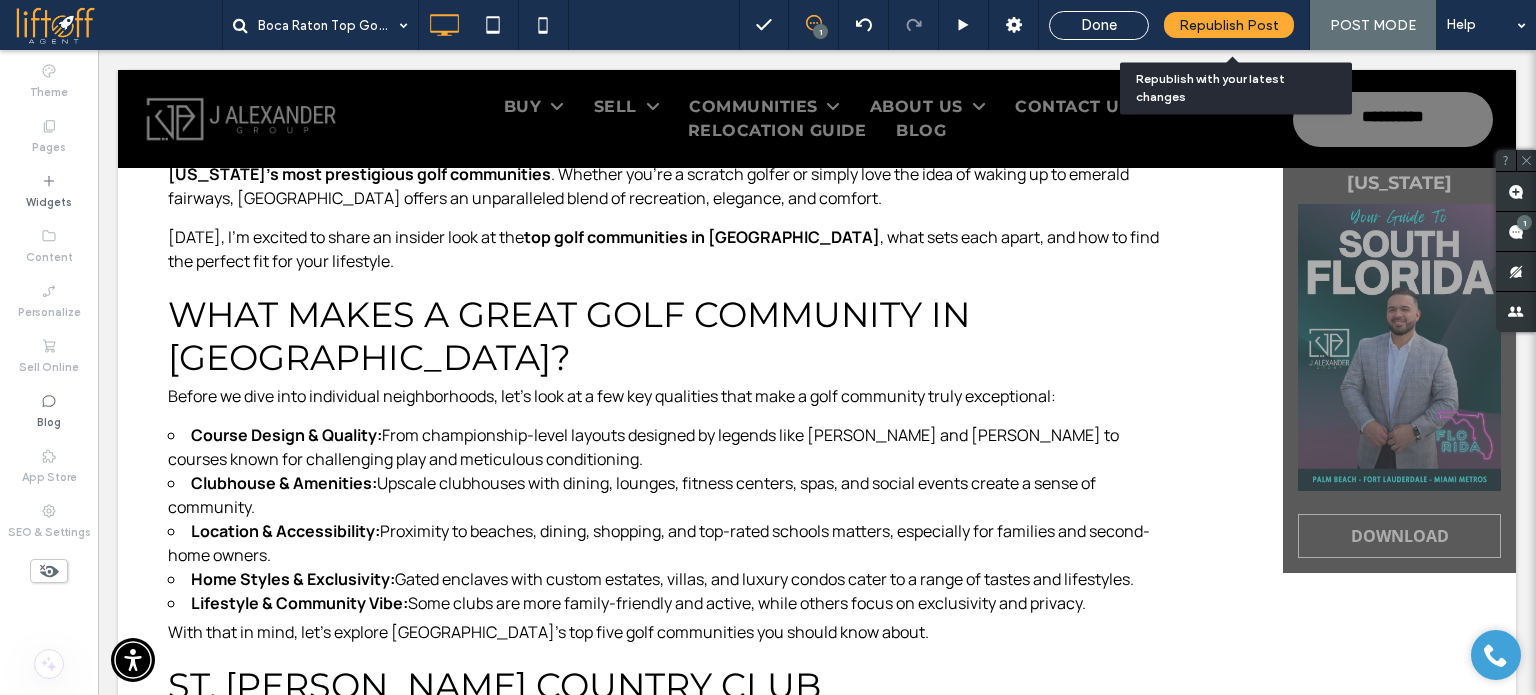 click on "Republish Post" at bounding box center [1229, 25] 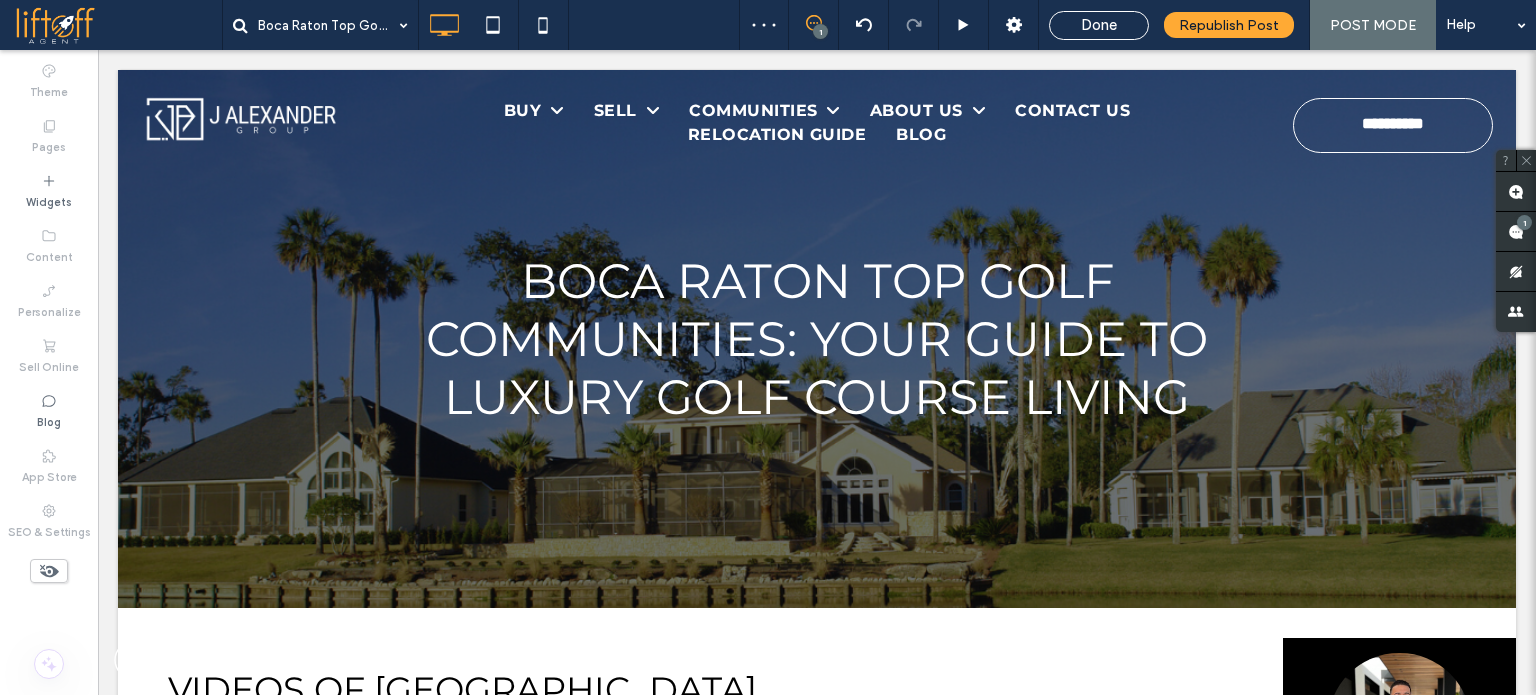 scroll, scrollTop: 0, scrollLeft: 0, axis: both 